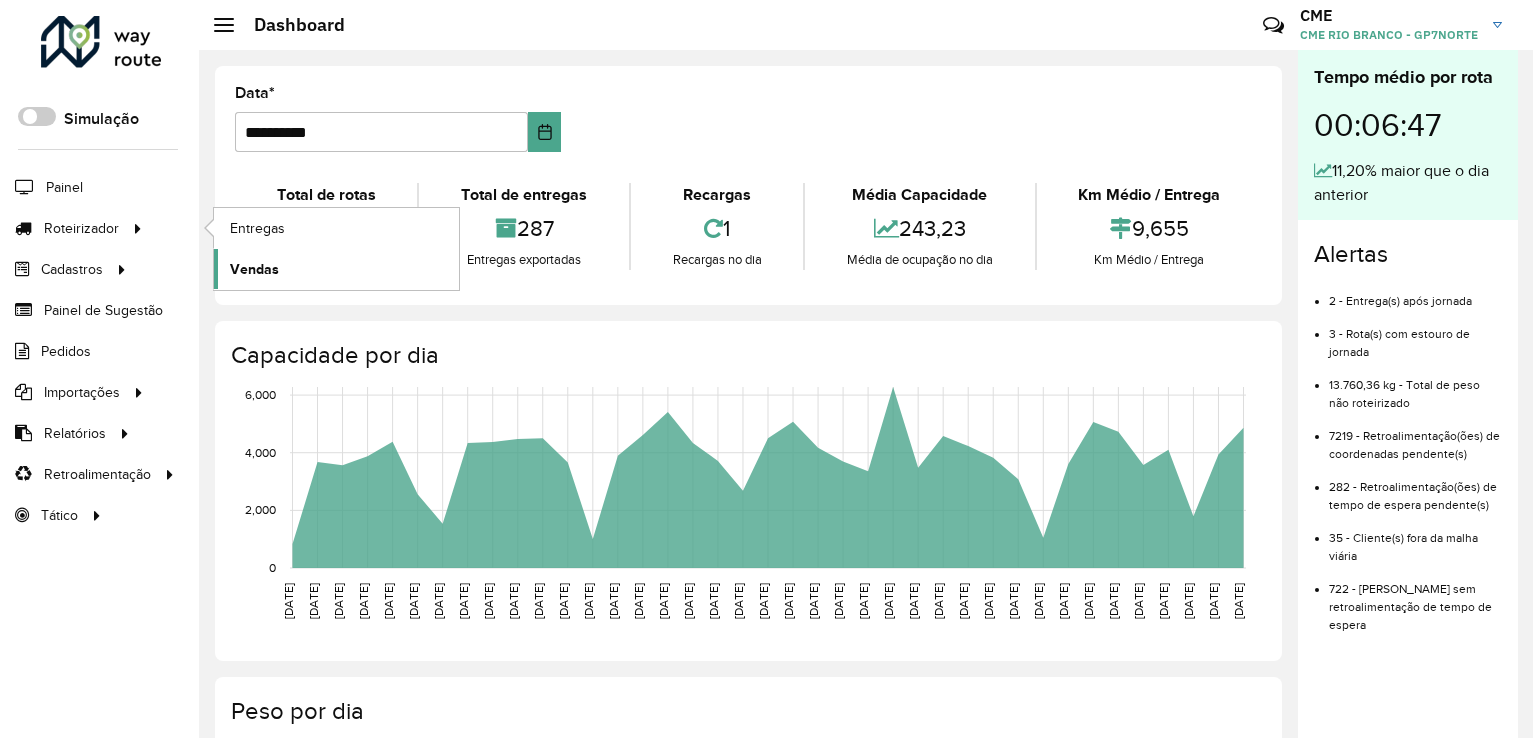 scroll, scrollTop: 0, scrollLeft: 0, axis: both 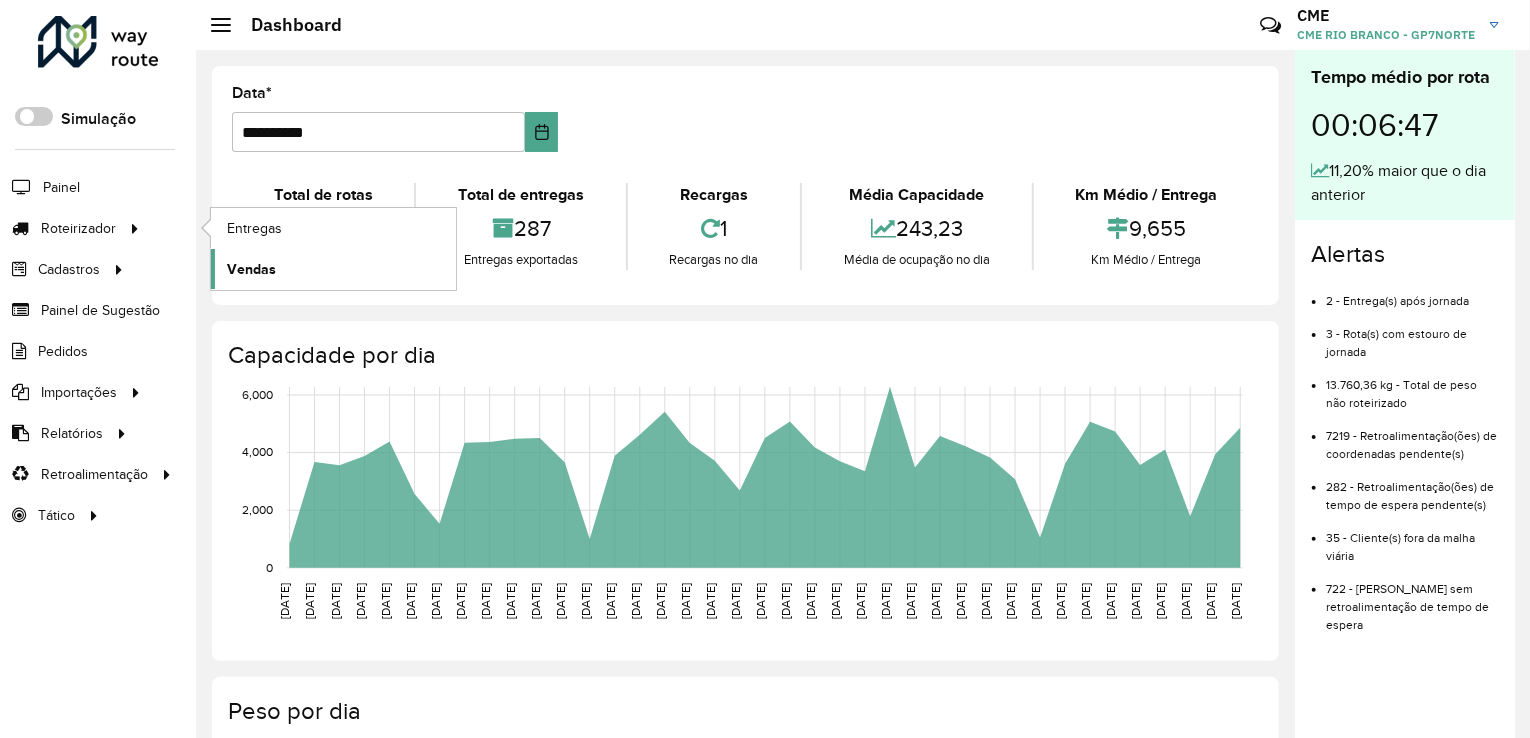 click on "Vendas" 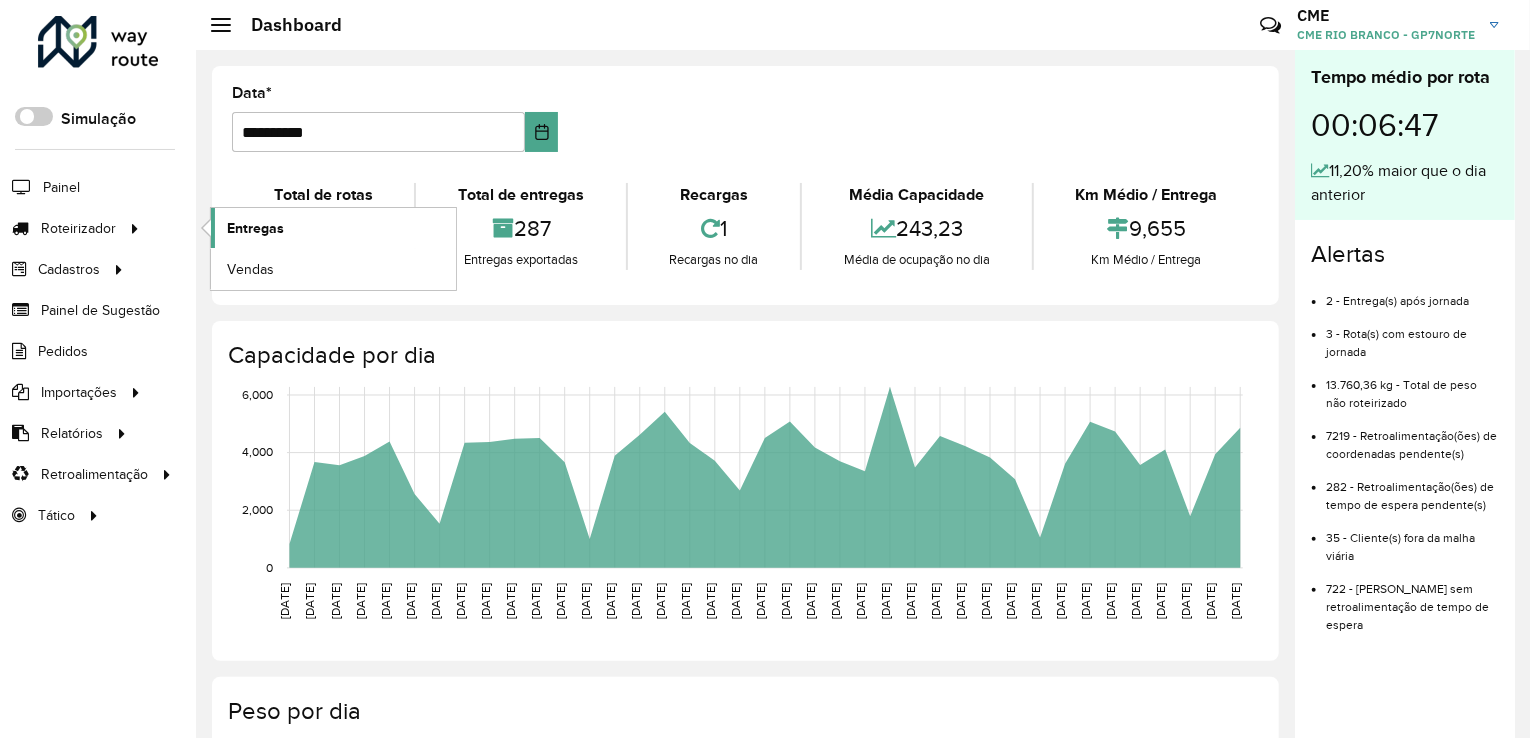 click on "Entregas" 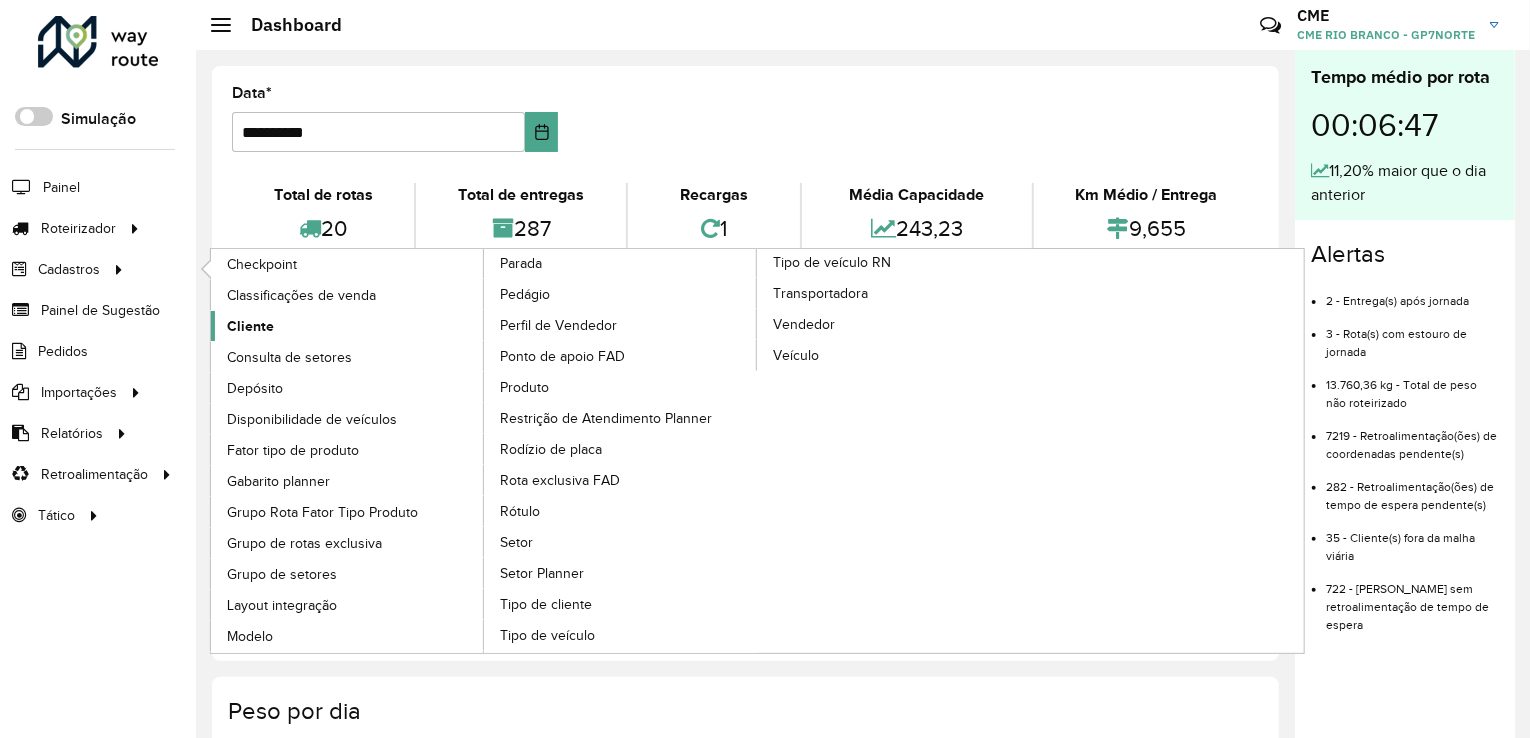 click on "Cliente" 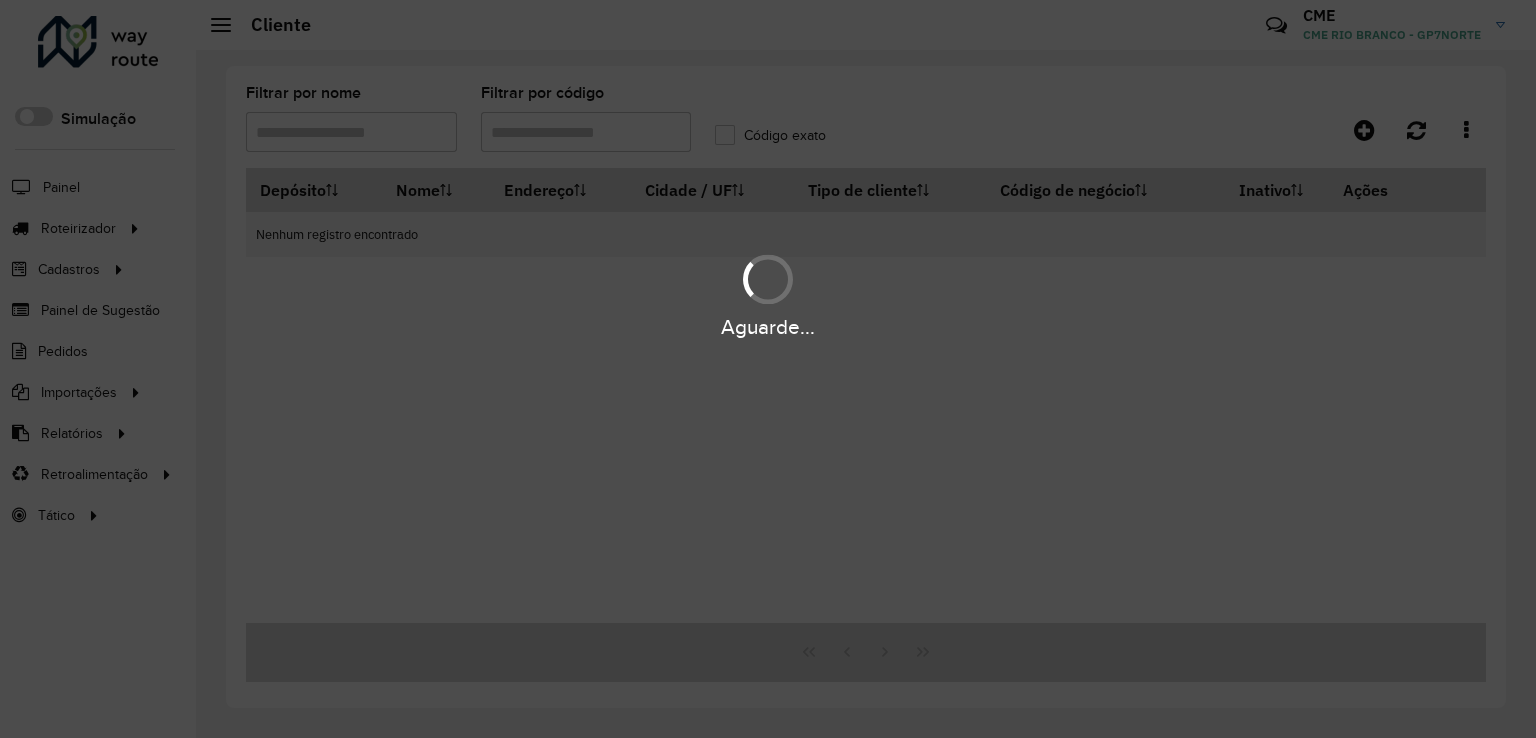 click on "Aguarde..." at bounding box center [768, 369] 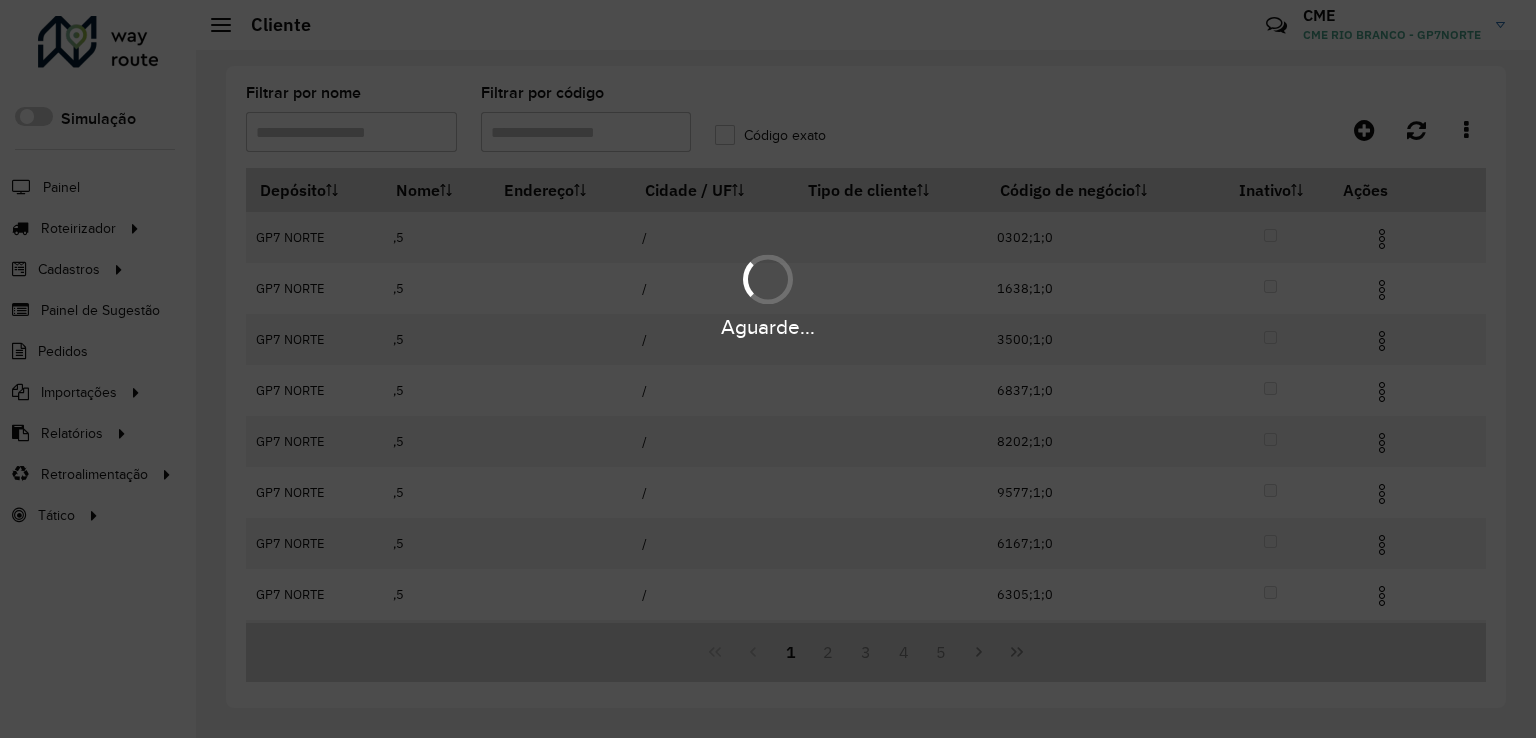 click on "Aguarde..." at bounding box center (768, 369) 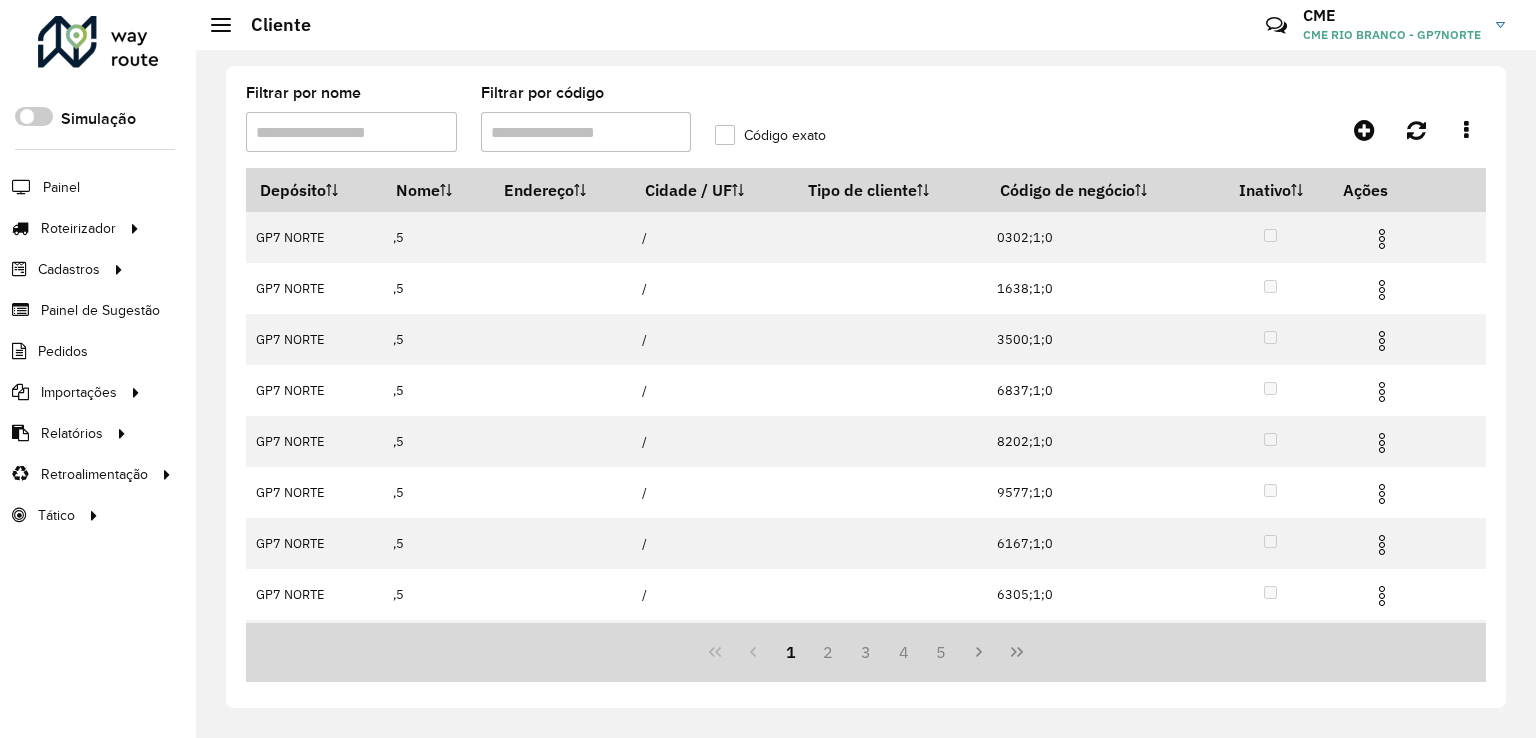 click on "Filtrar por código" at bounding box center [586, 132] 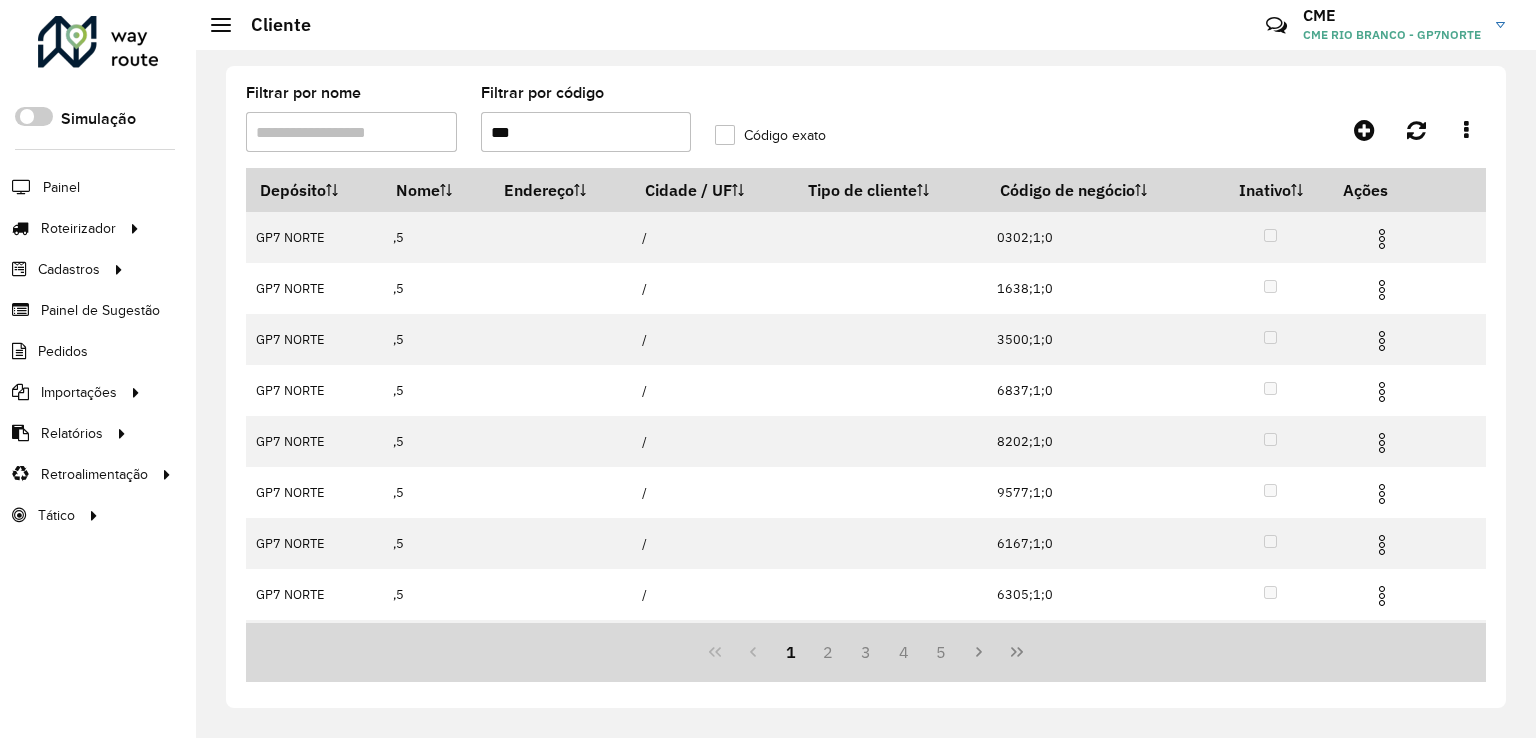 type on "***" 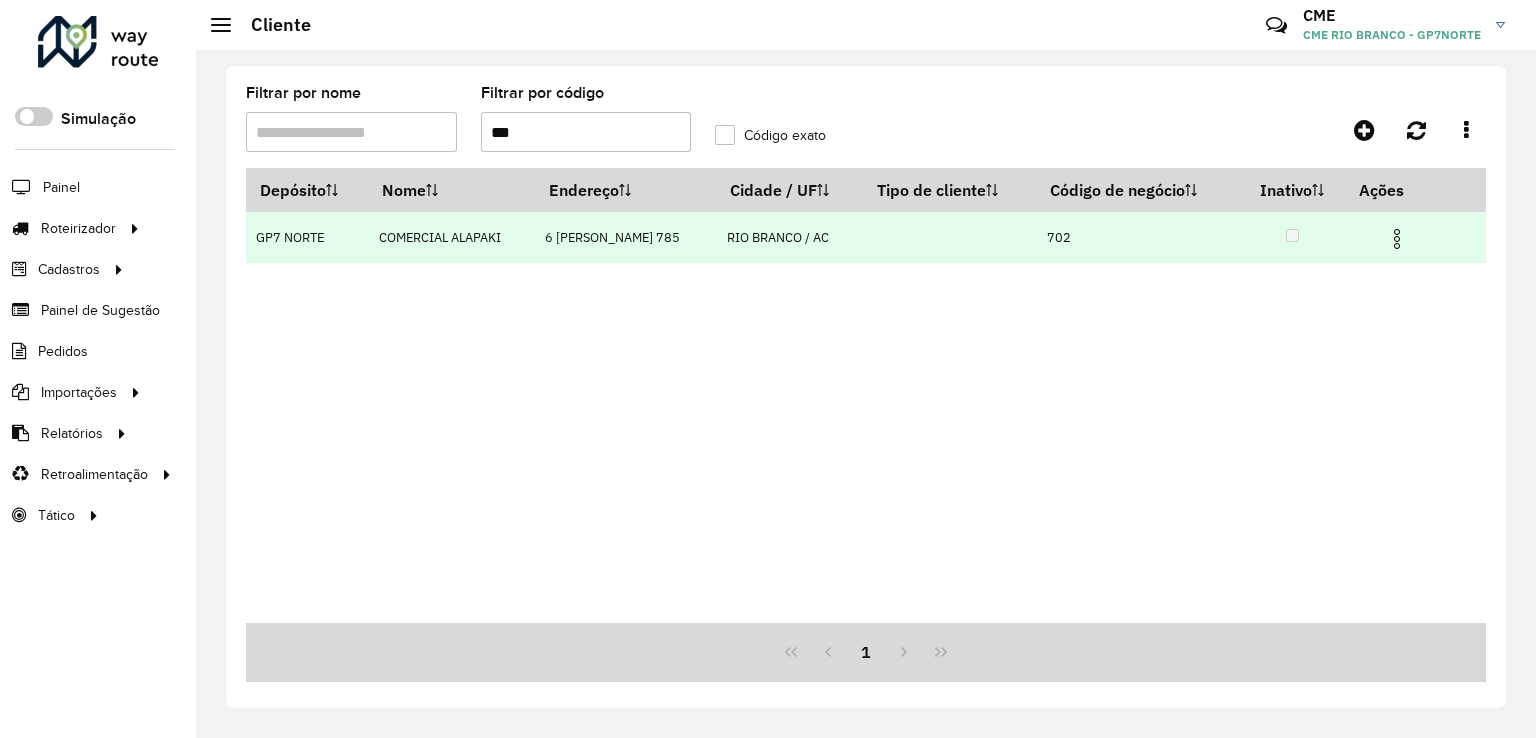 click at bounding box center [1397, 239] 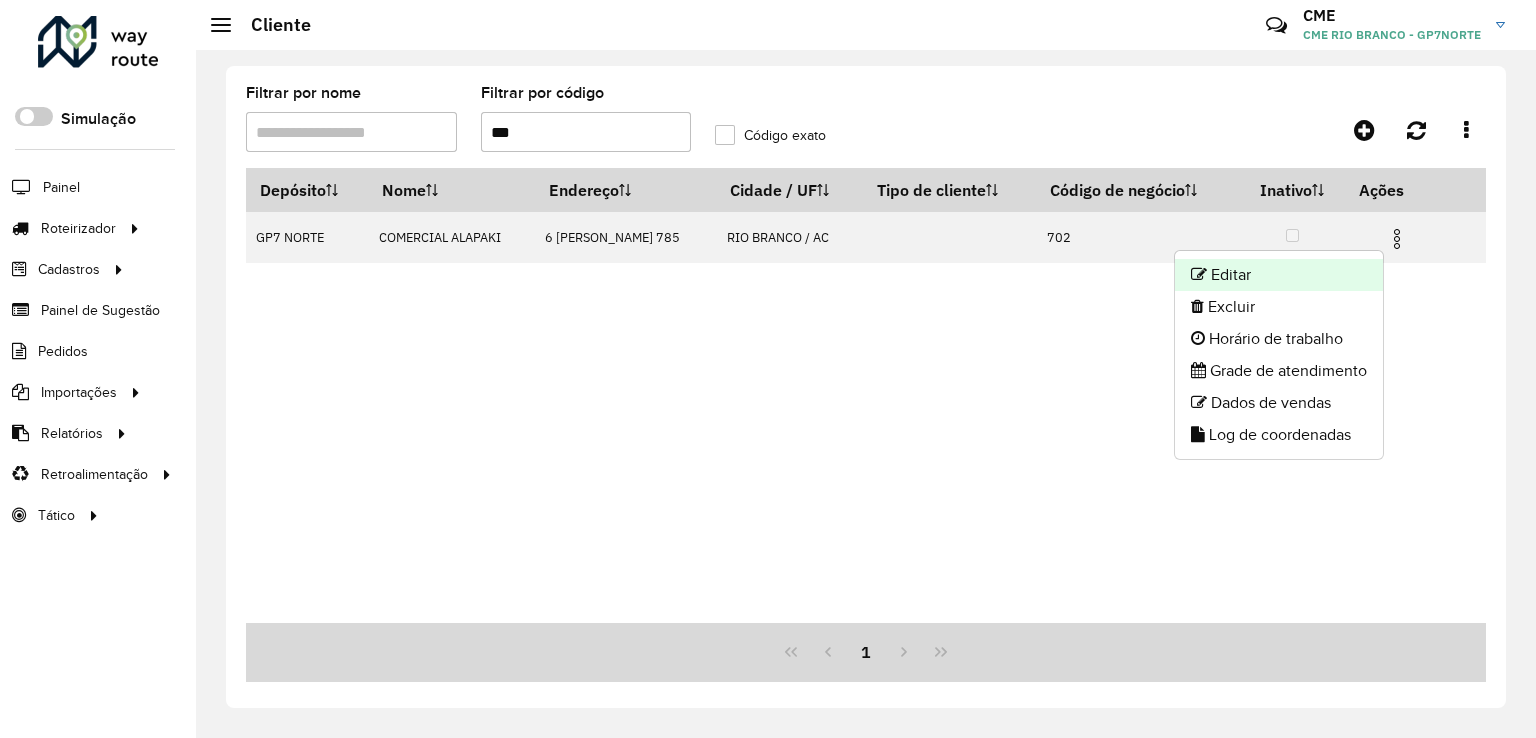 click on "Editar" 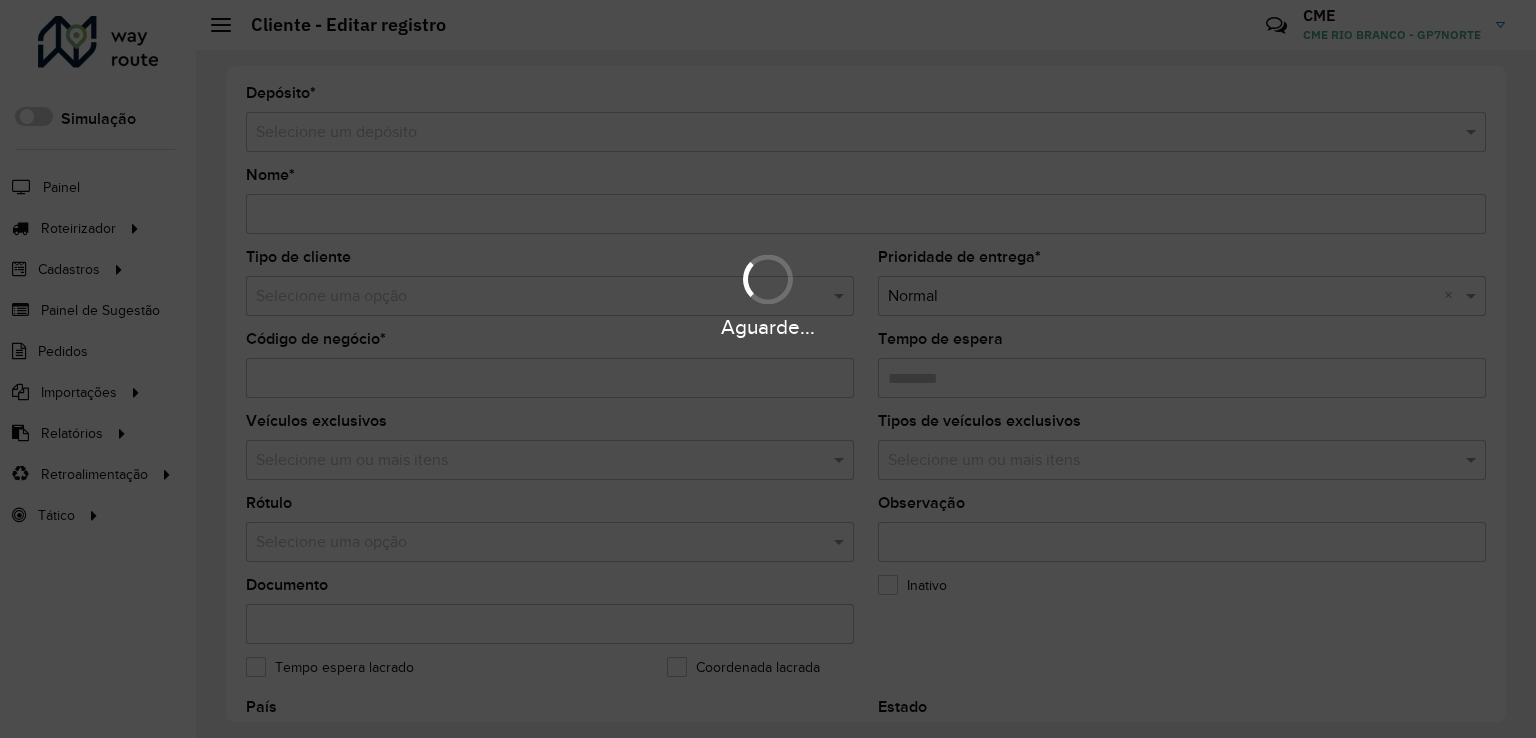 type on "**********" 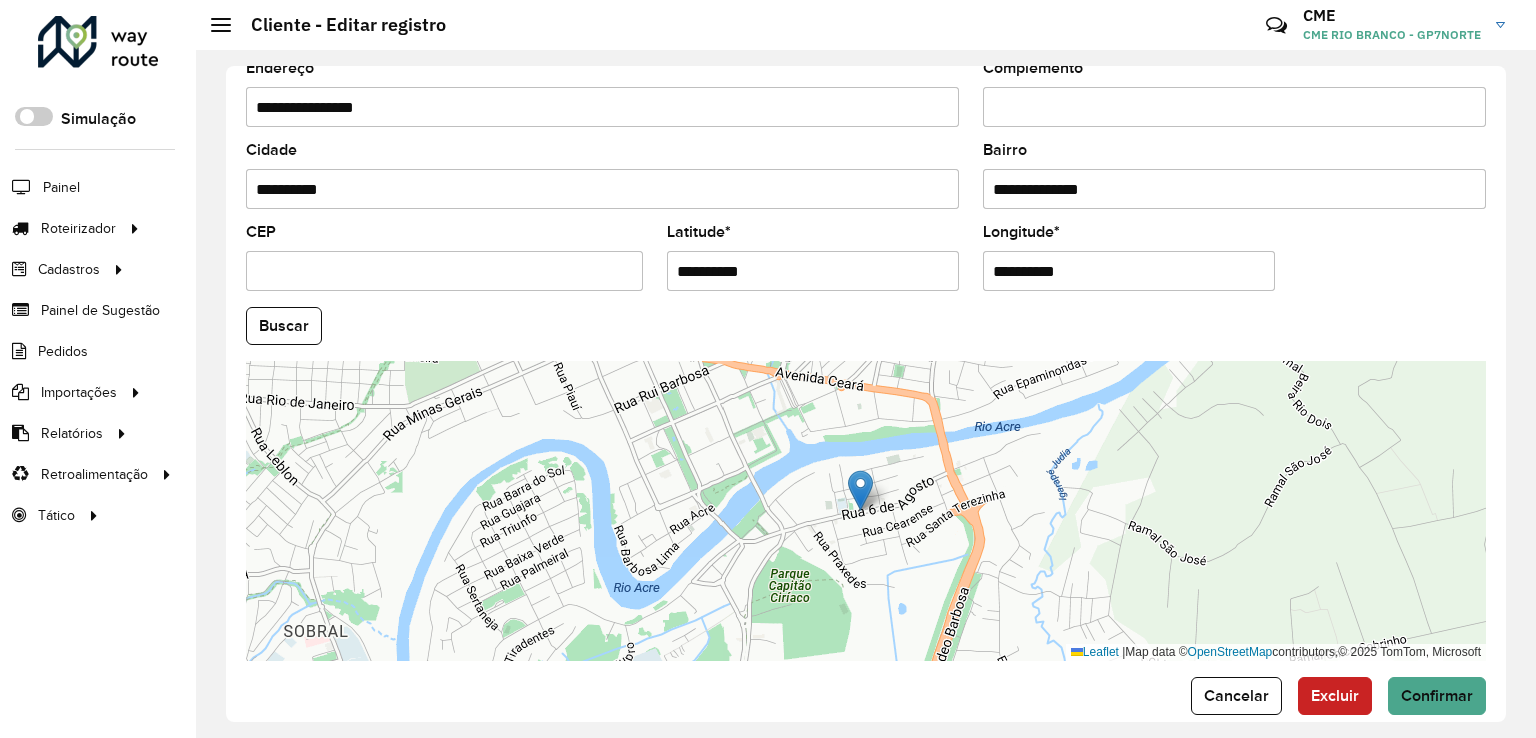 scroll, scrollTop: 742, scrollLeft: 0, axis: vertical 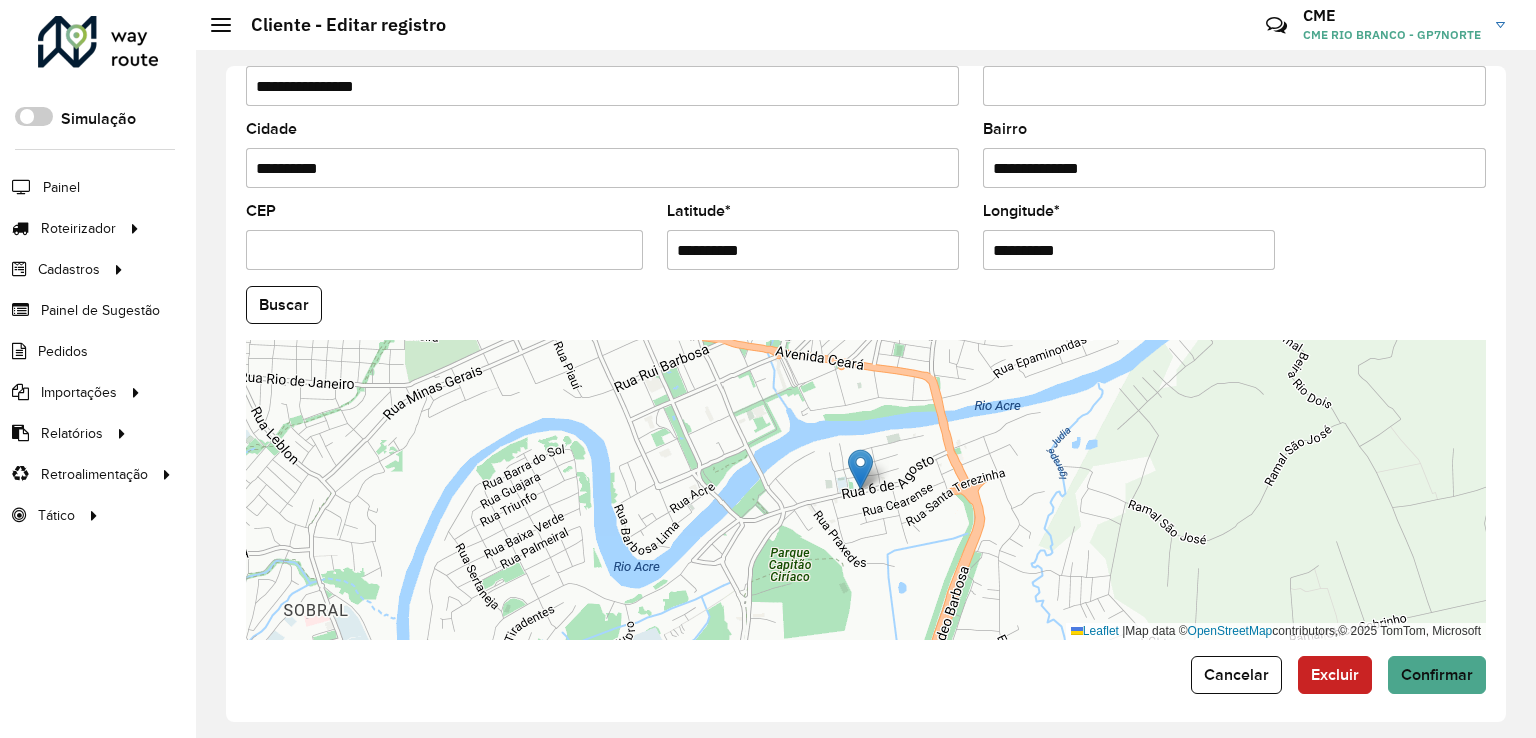 drag, startPoint x: 816, startPoint y: 242, endPoint x: 516, endPoint y: 261, distance: 300.60107 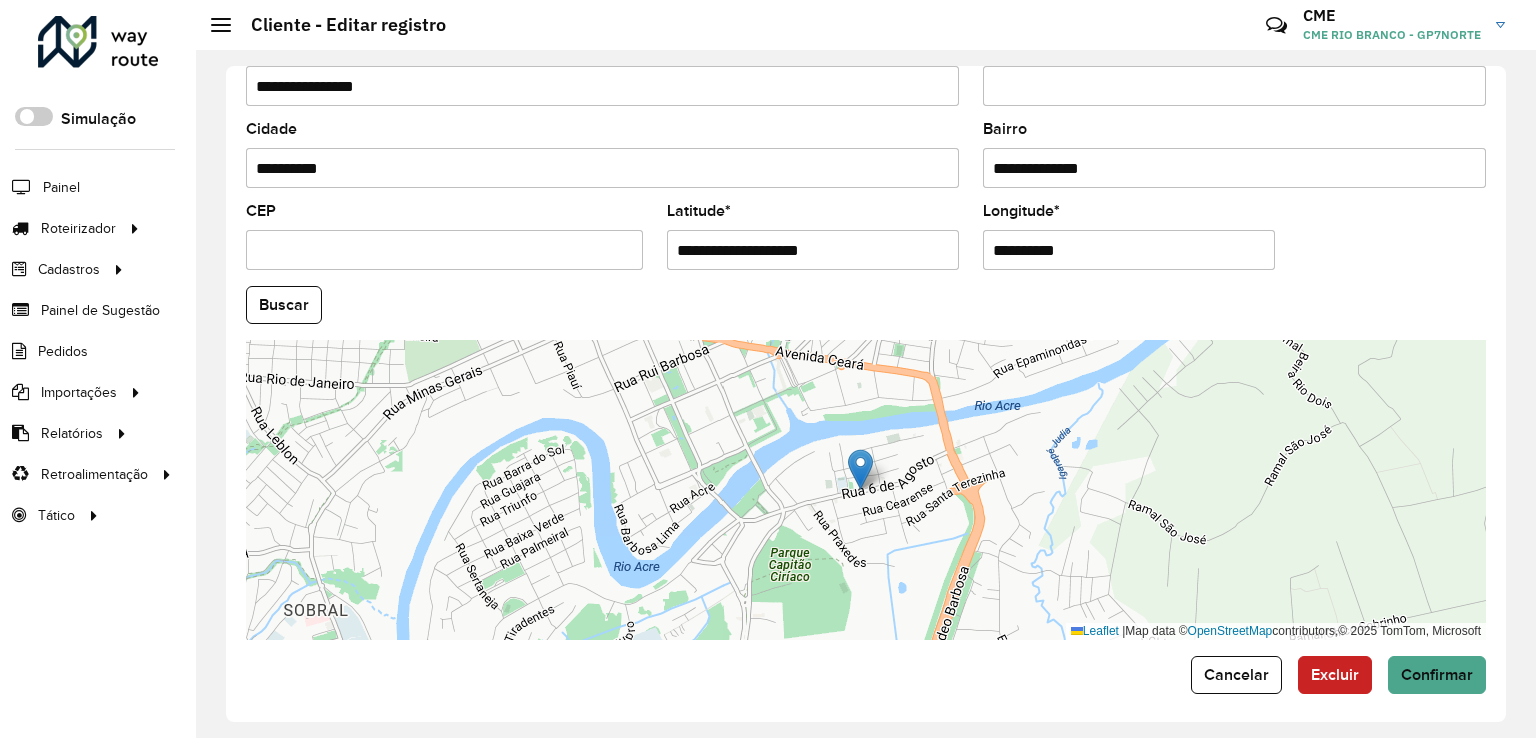 drag, startPoint x: 748, startPoint y: 246, endPoint x: 897, endPoint y: 246, distance: 149 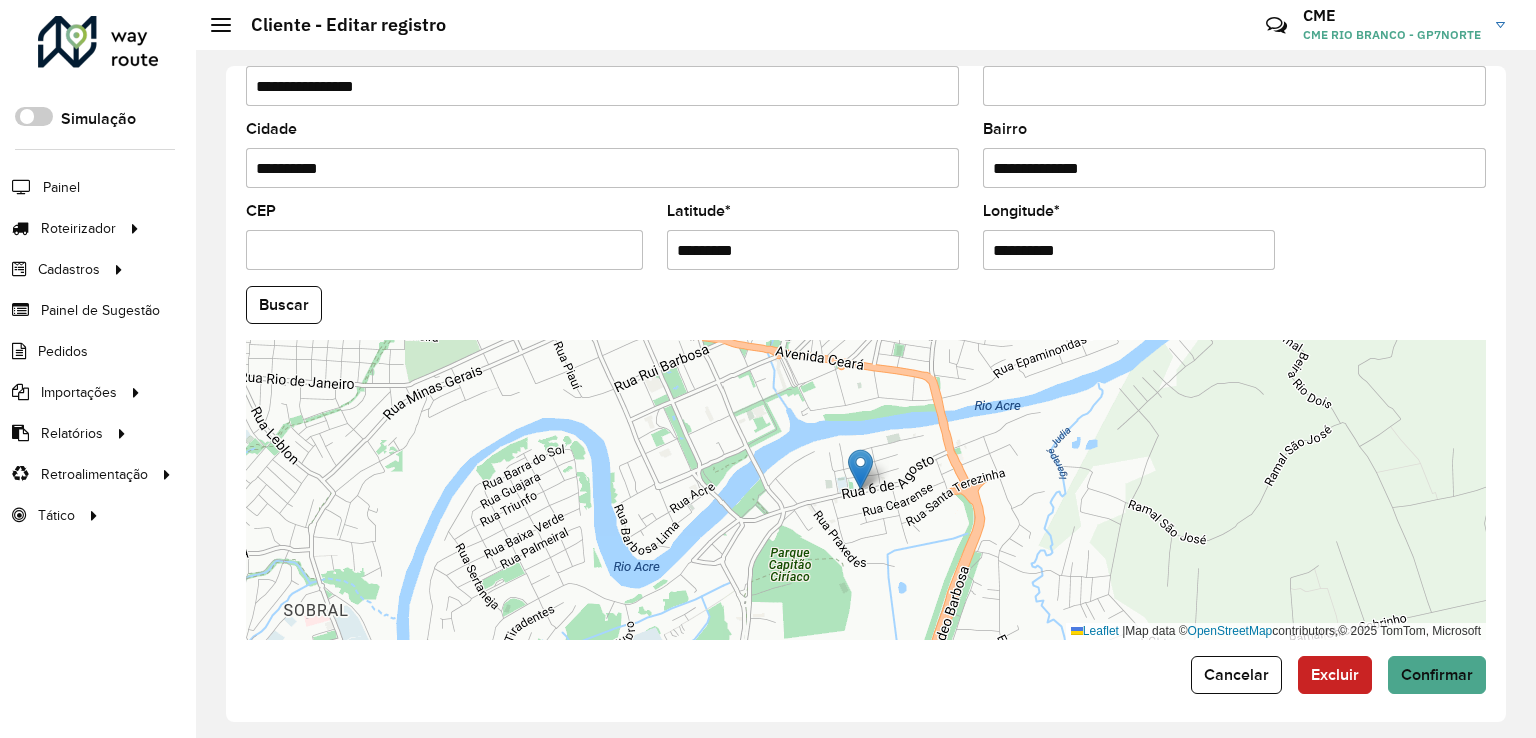 type on "*********" 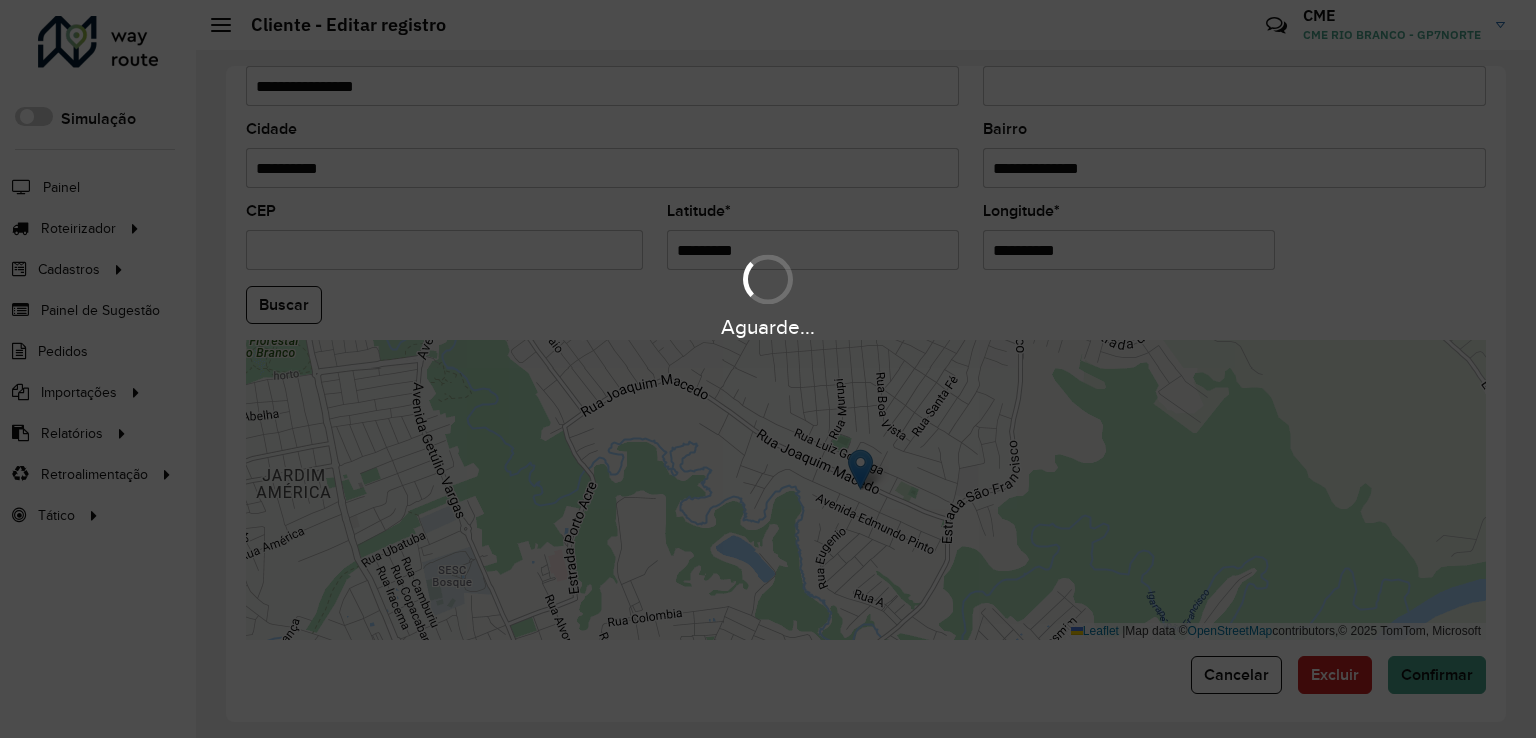 drag, startPoint x: 1138, startPoint y: 258, endPoint x: 920, endPoint y: 249, distance: 218.1857 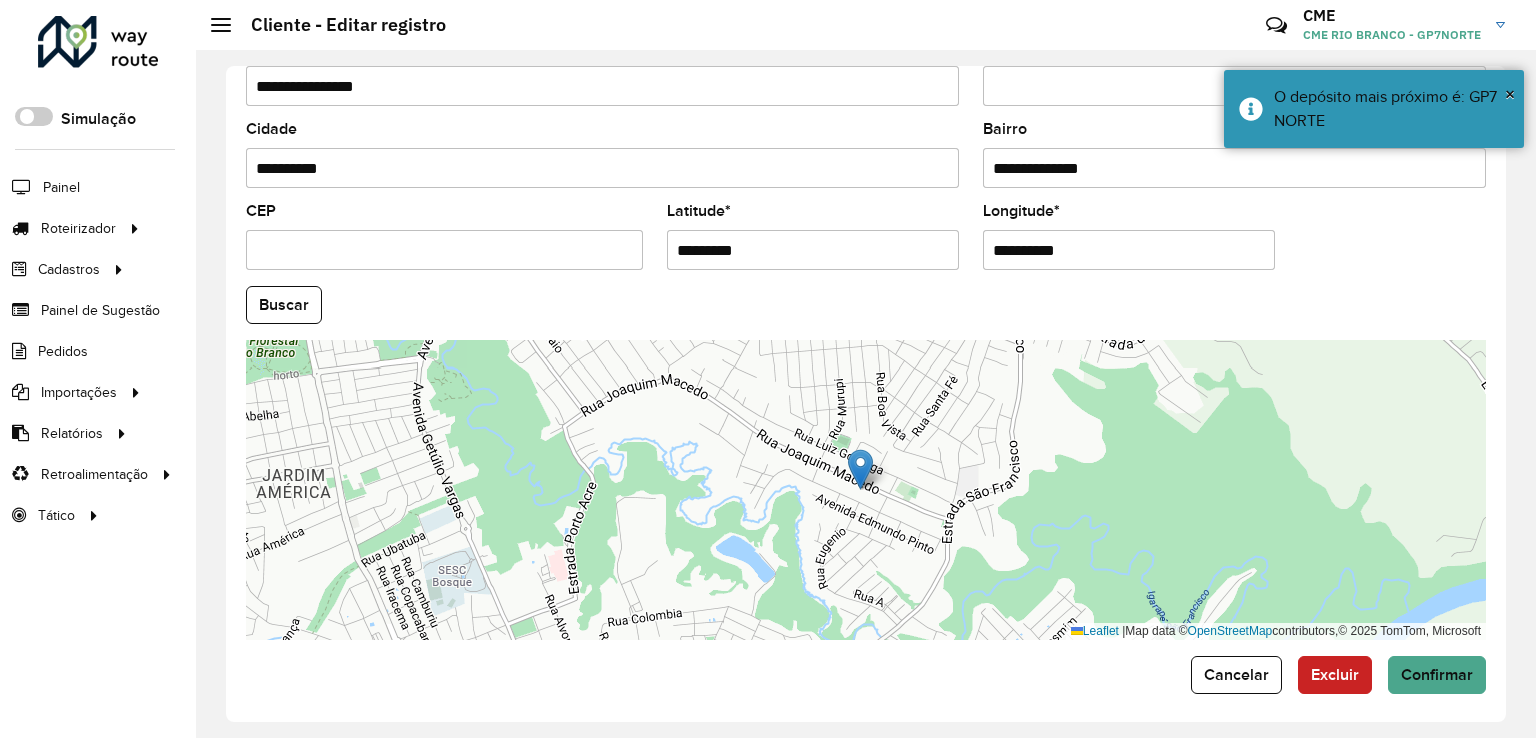 drag, startPoint x: 1084, startPoint y: 245, endPoint x: 926, endPoint y: 245, distance: 158 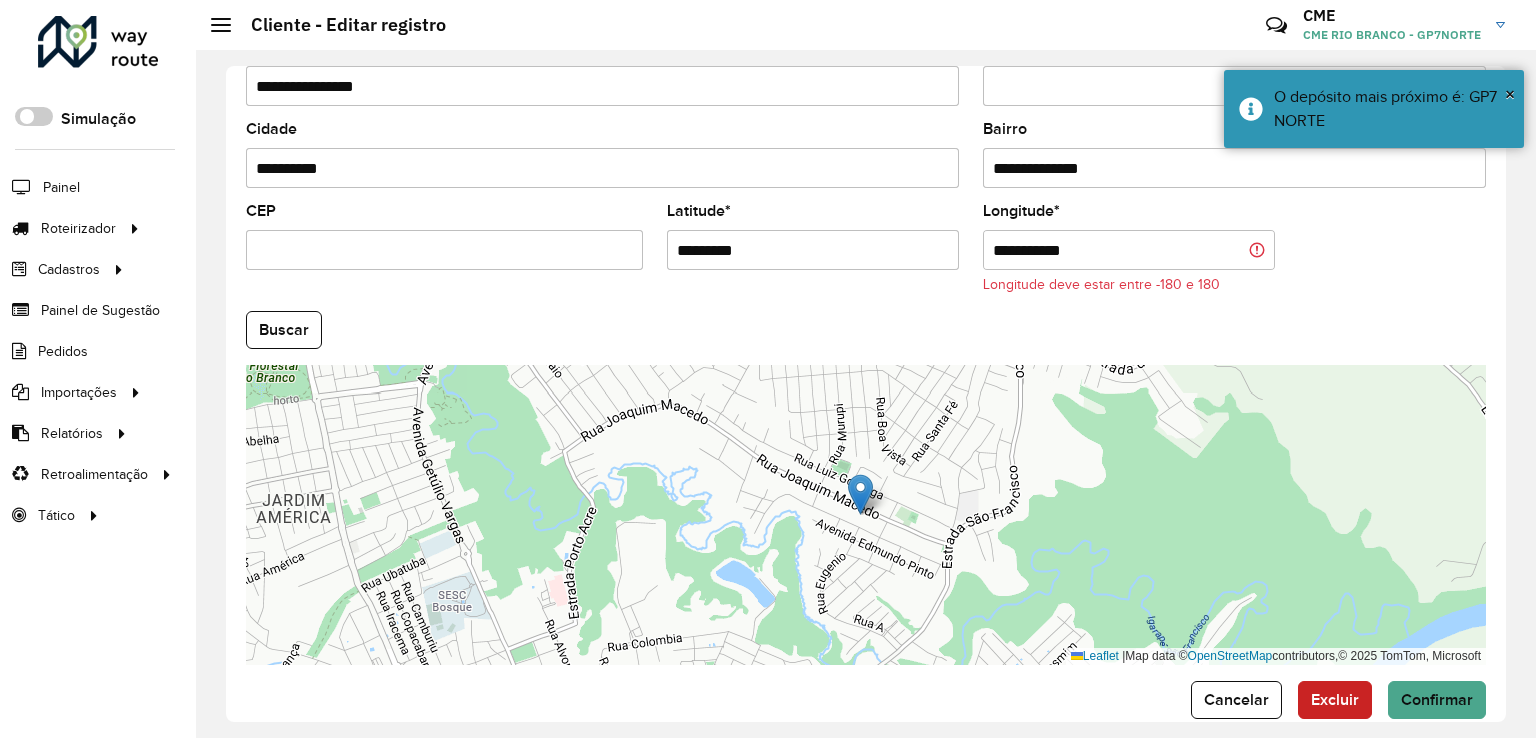 click on "**********" at bounding box center (1129, 250) 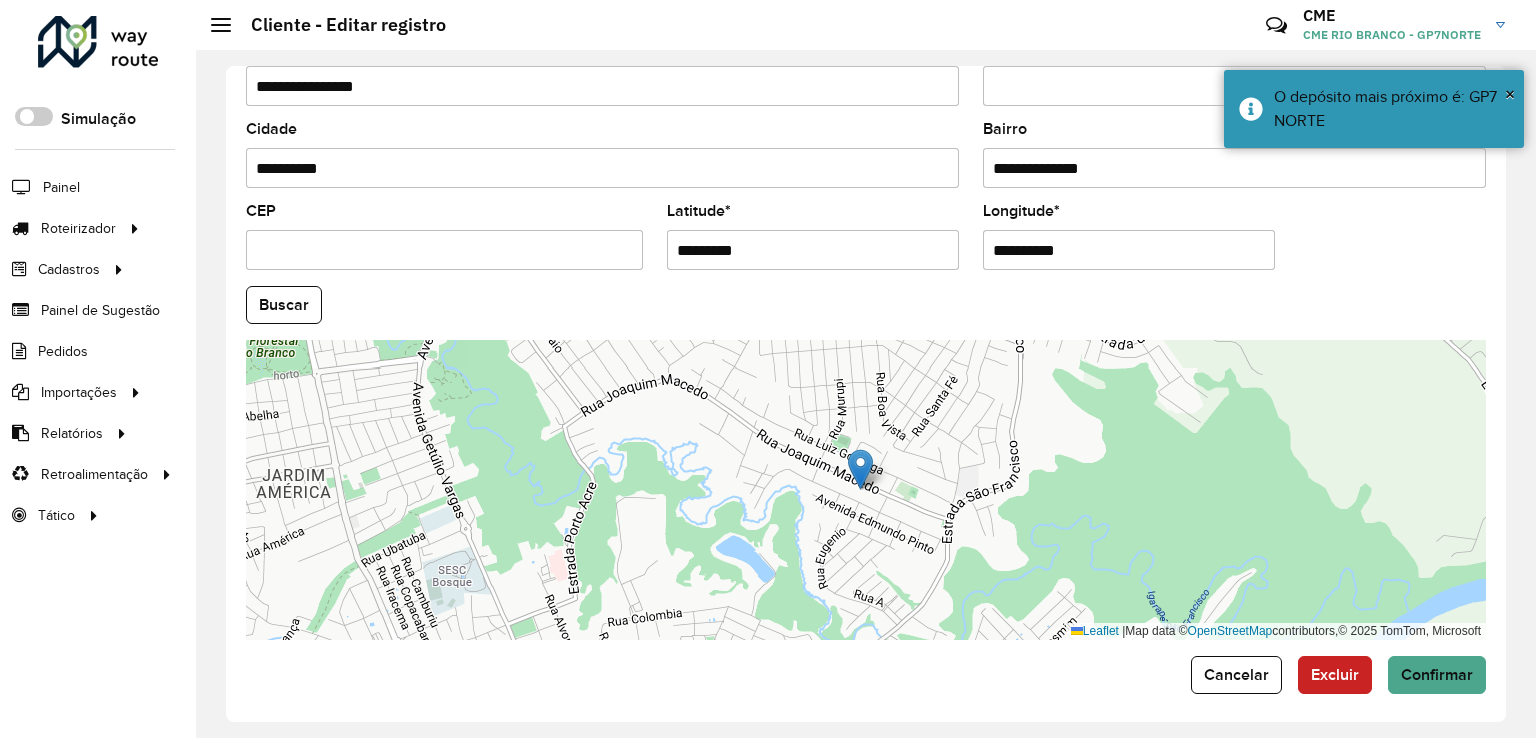 type on "**********" 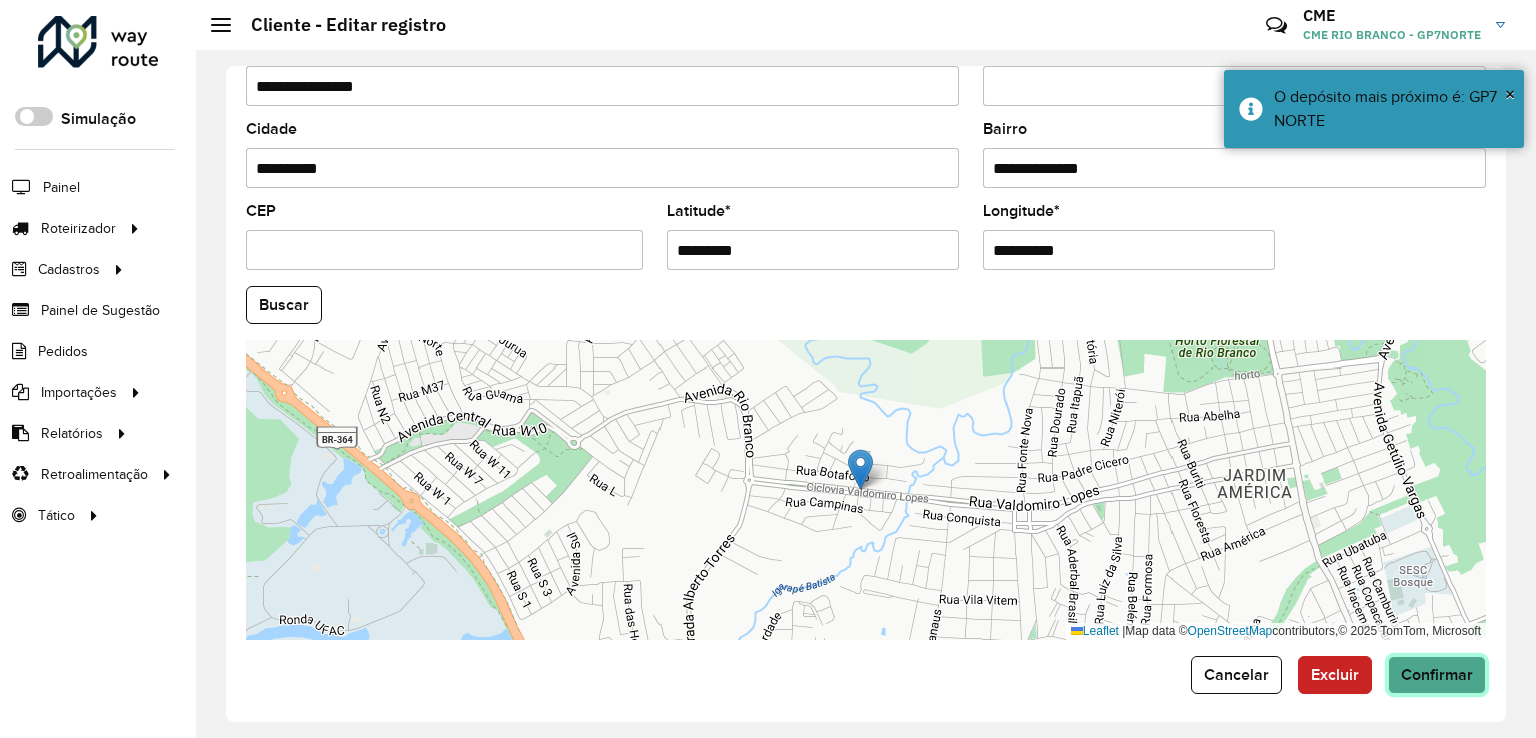 click on "Confirmar" 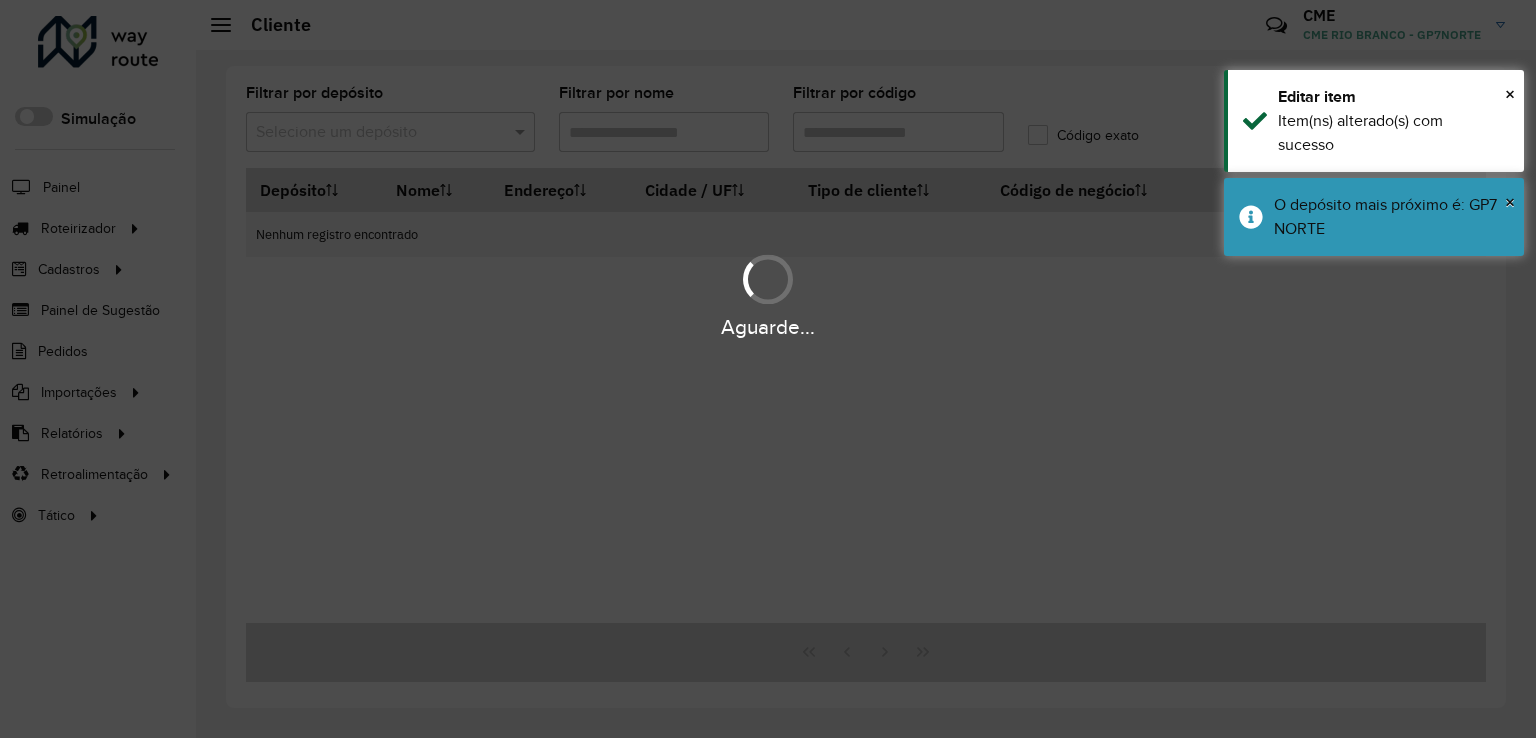 type on "***" 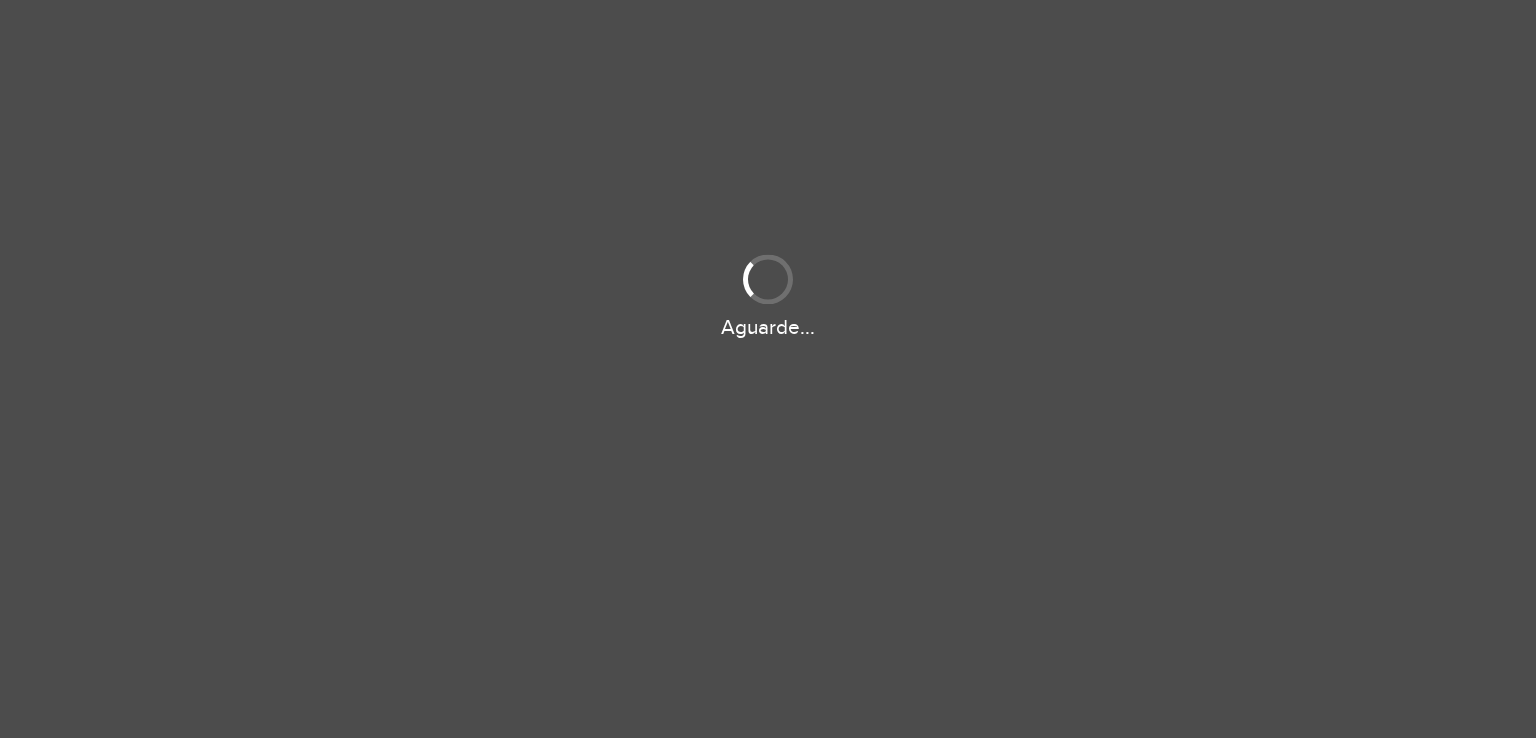 scroll, scrollTop: 0, scrollLeft: 0, axis: both 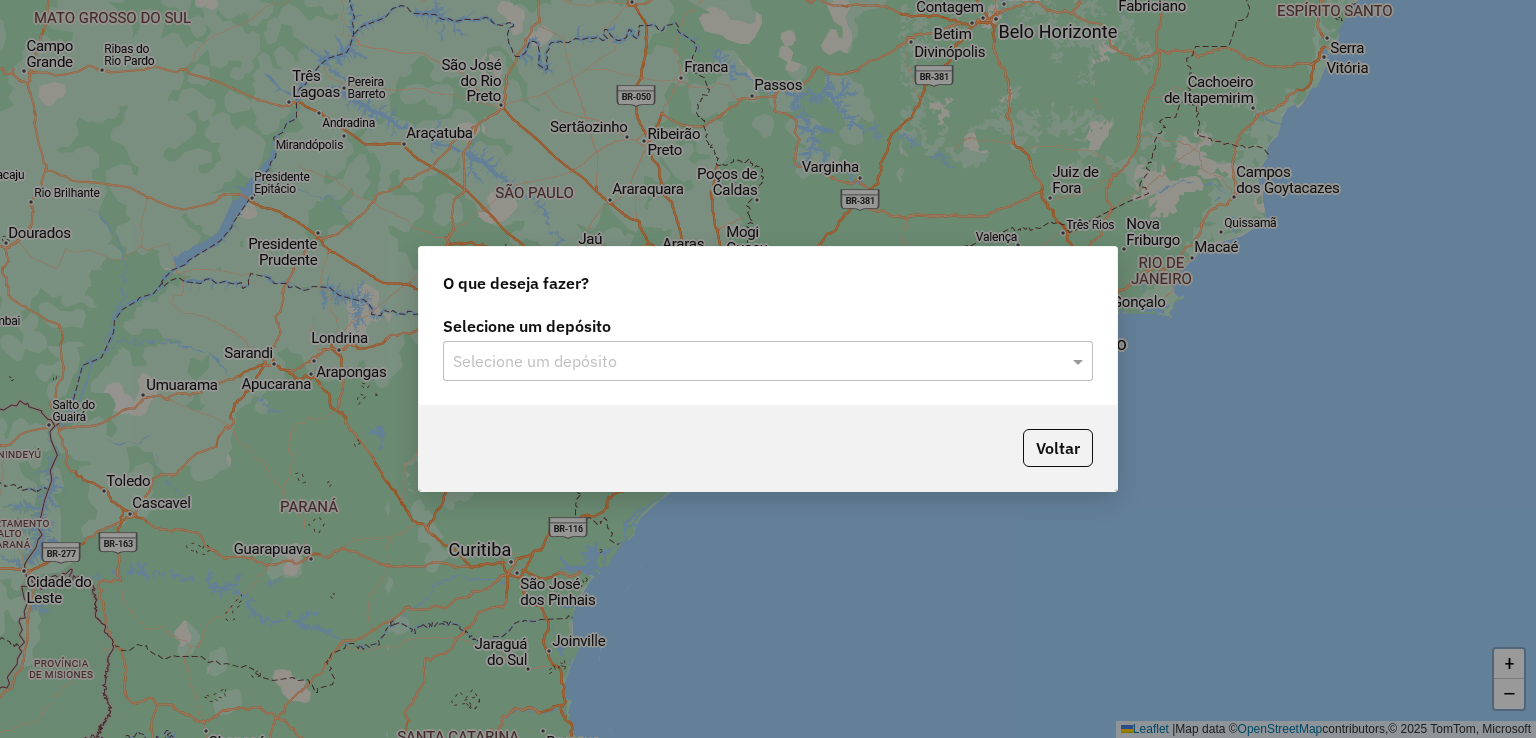 click 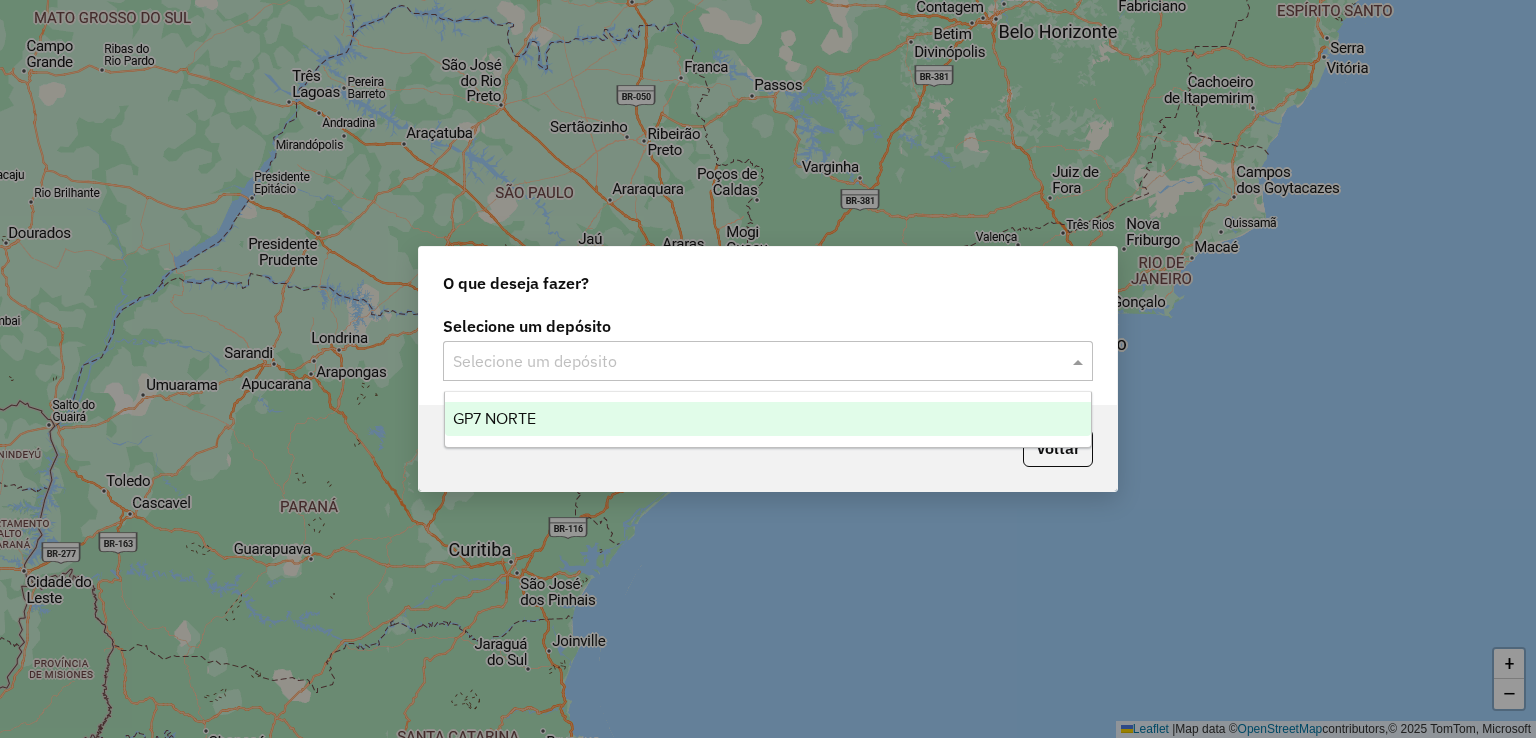 click on "GP7 NORTE" at bounding box center (768, 419) 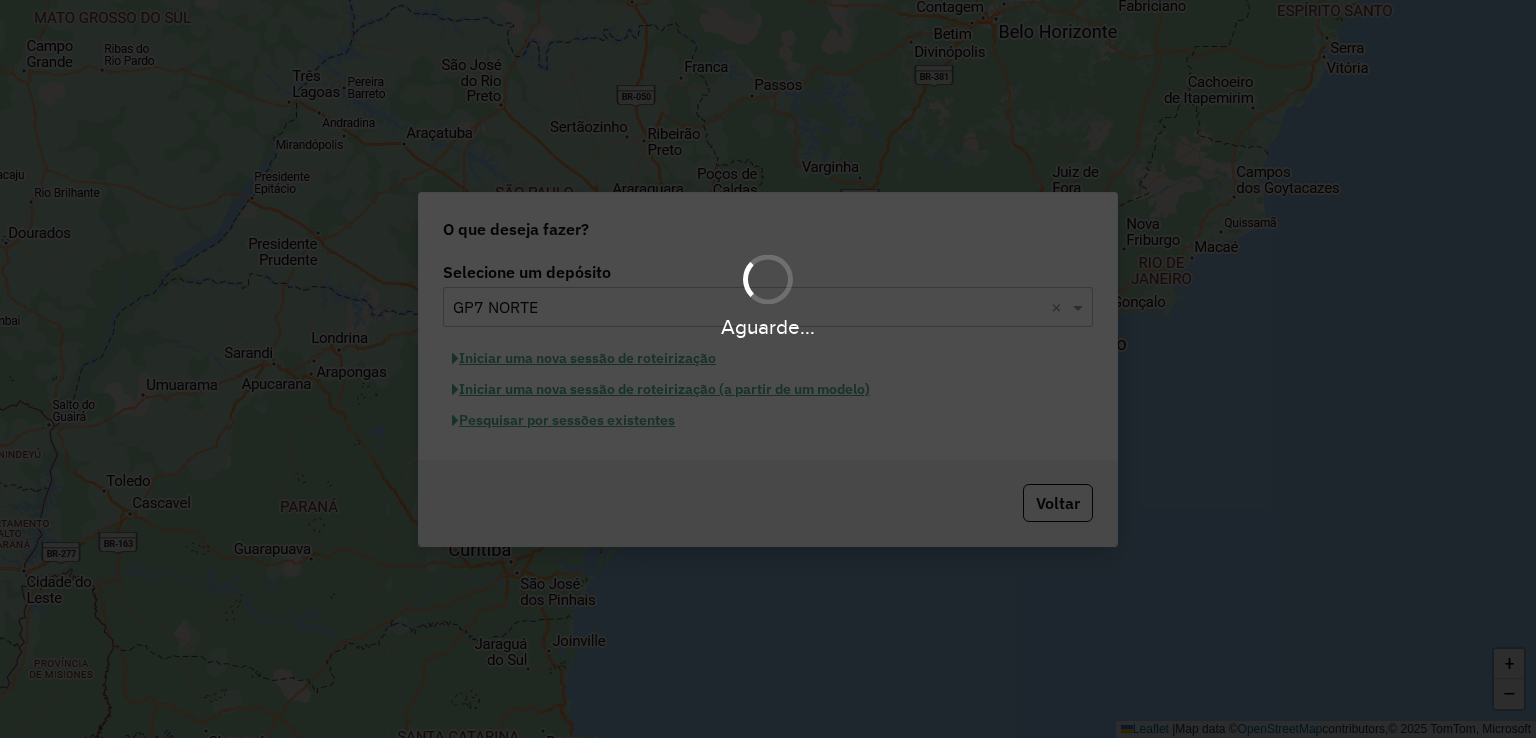 click on "Aguarde..." at bounding box center (768, 369) 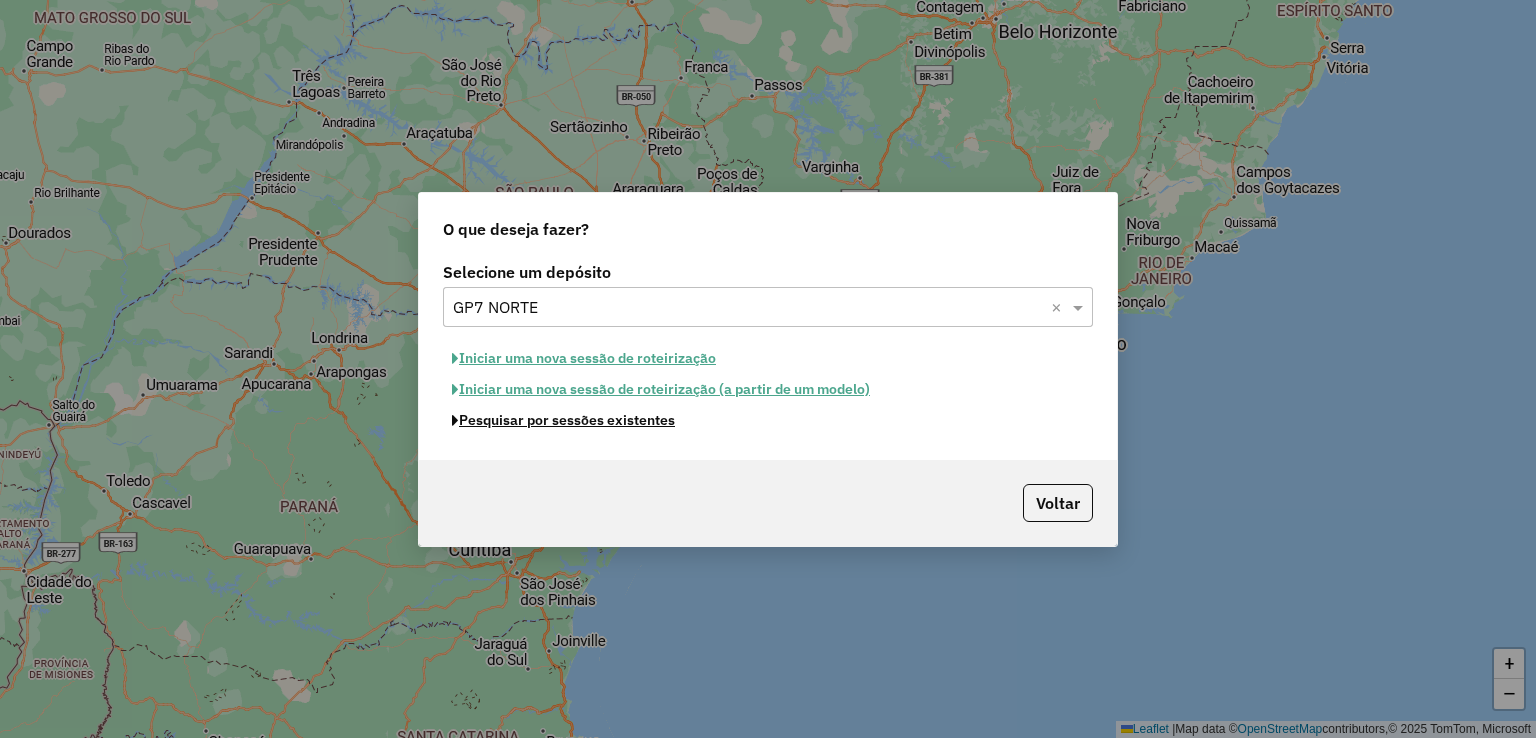 click on "Pesquisar por sessões existentes" 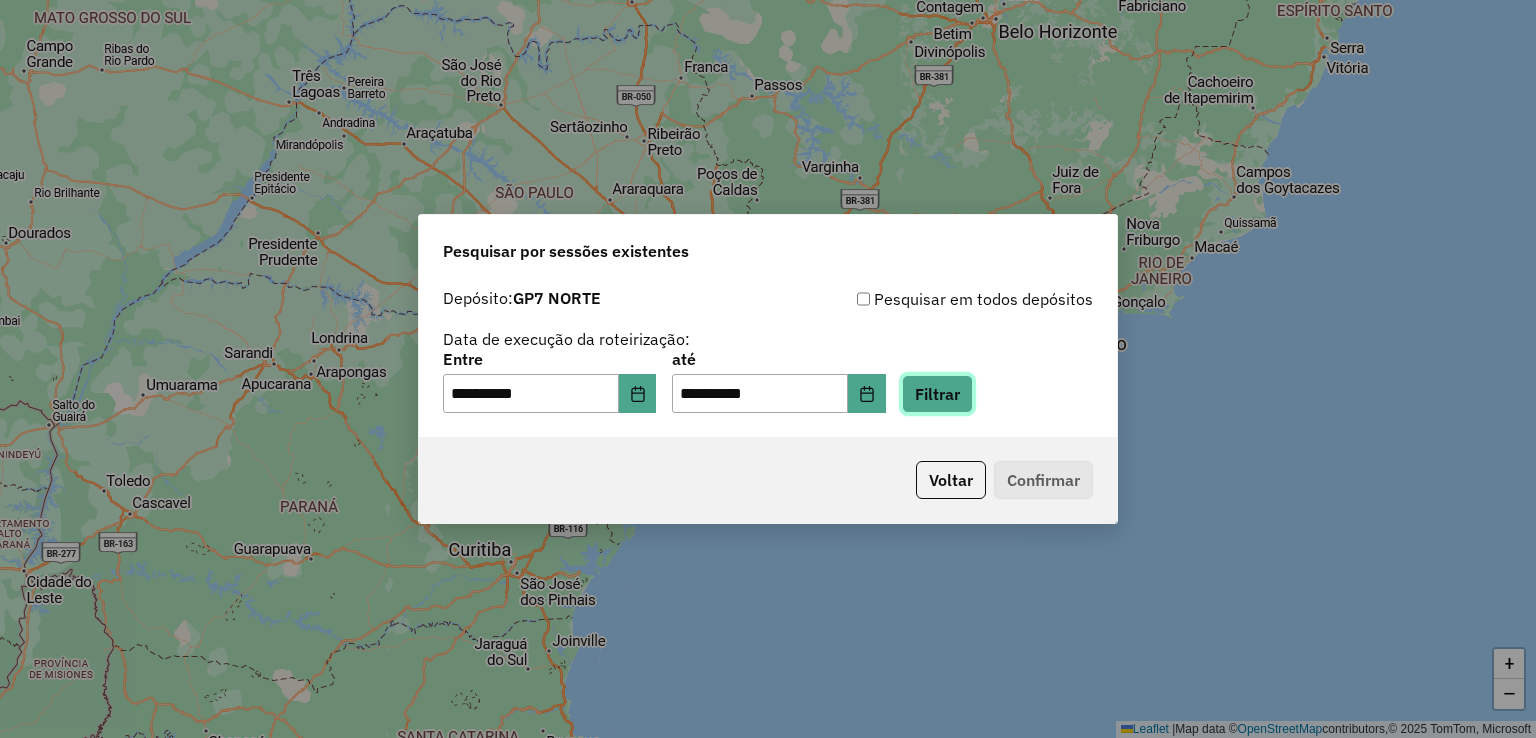 click on "Filtrar" 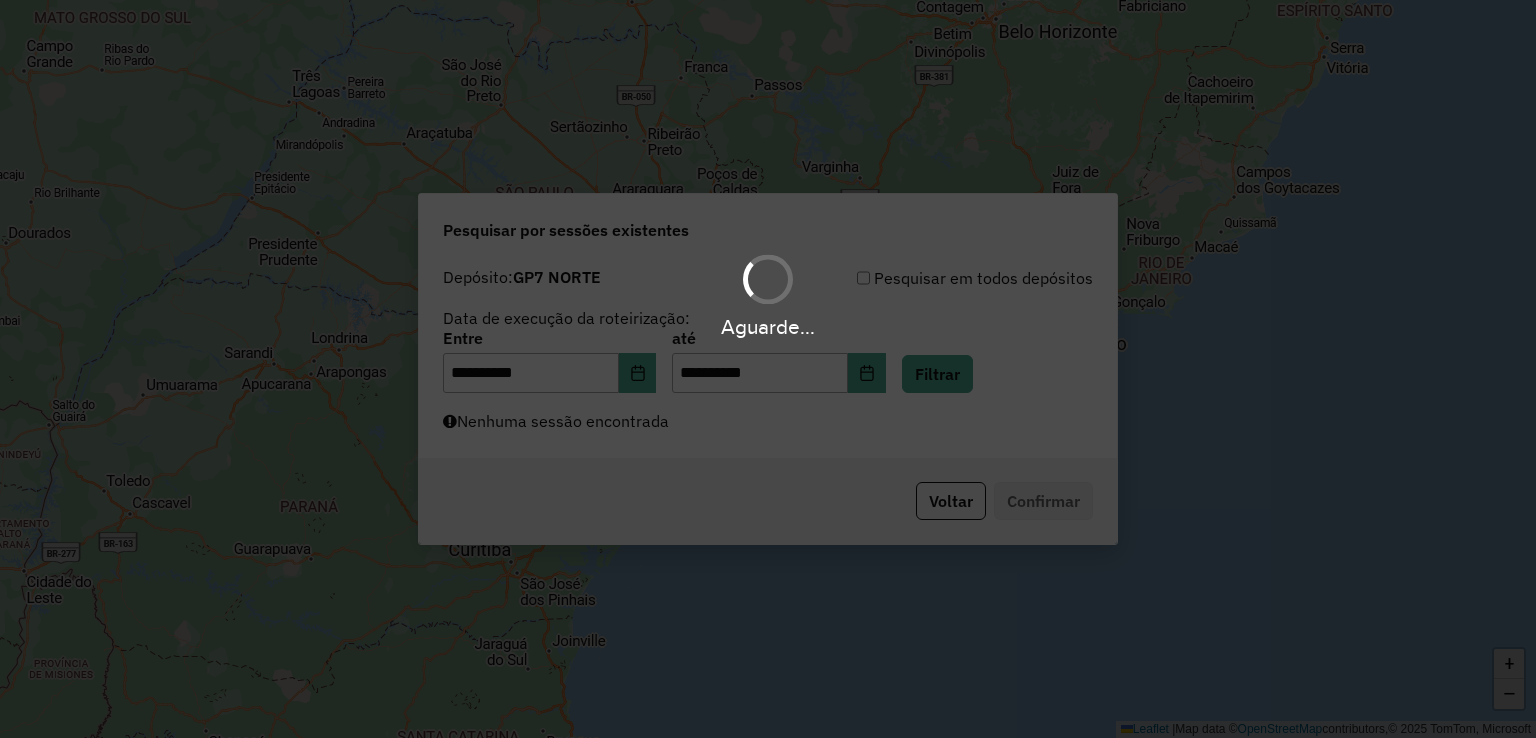 click on "Aguarde..." at bounding box center (768, 369) 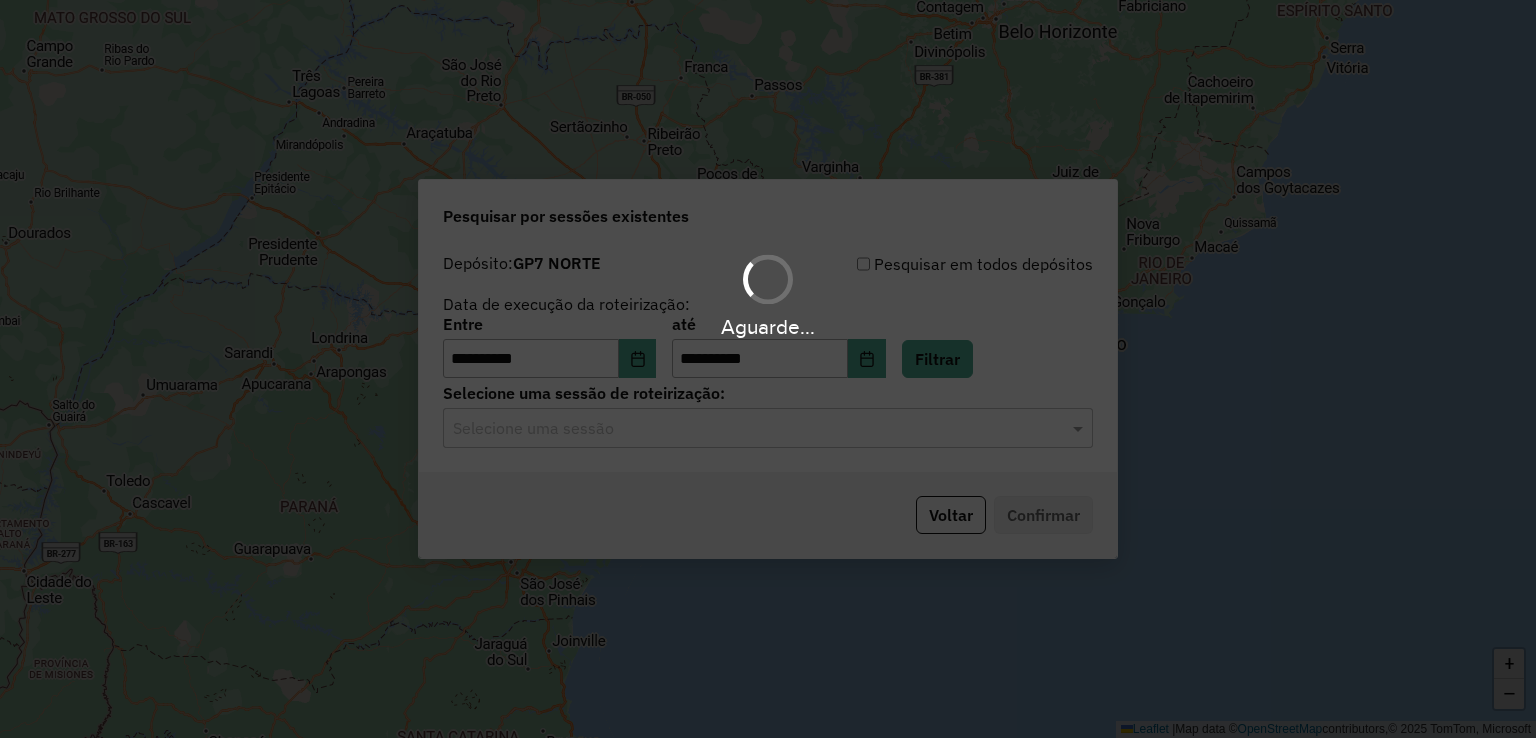 click on "Aguarde..." at bounding box center (768, 369) 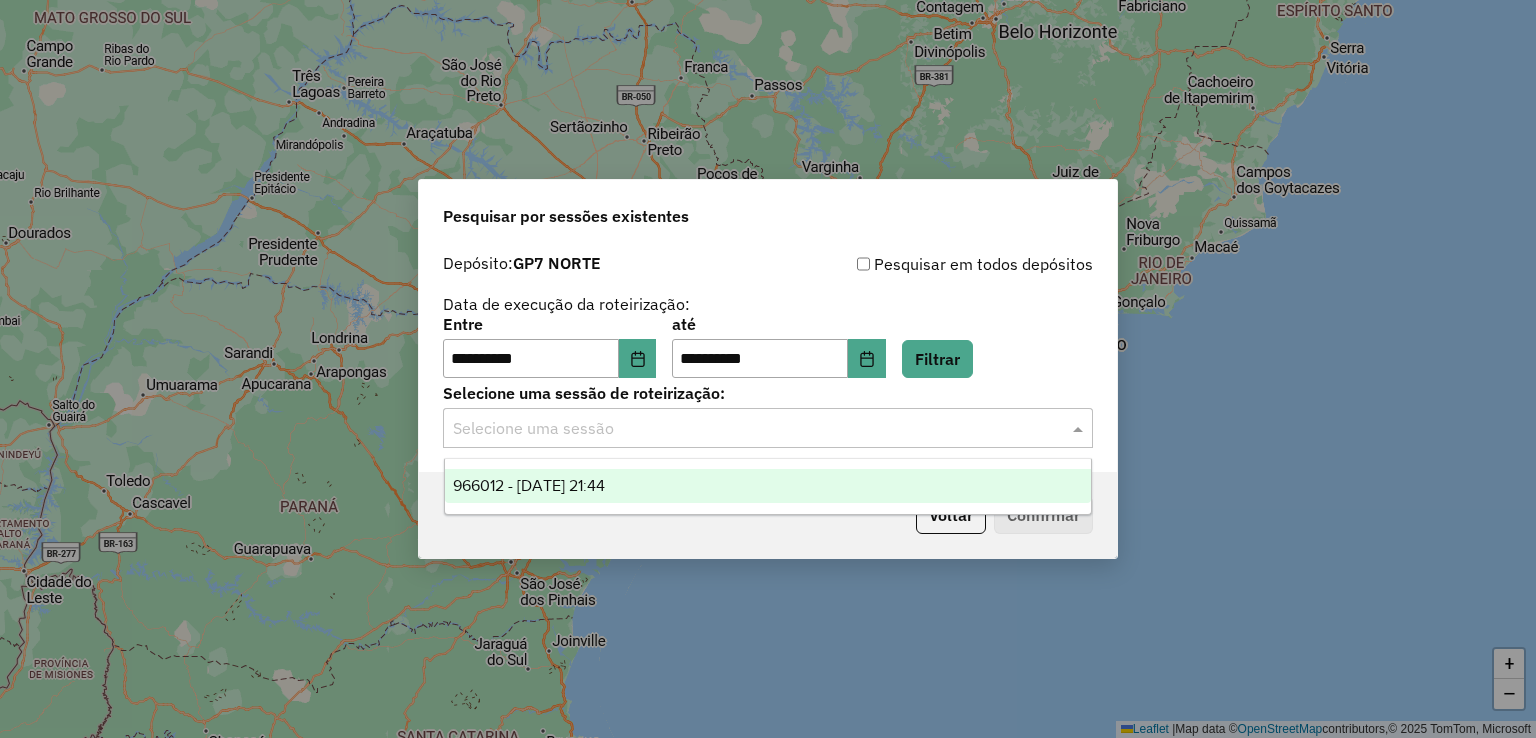 click on "Selecione uma sessão" 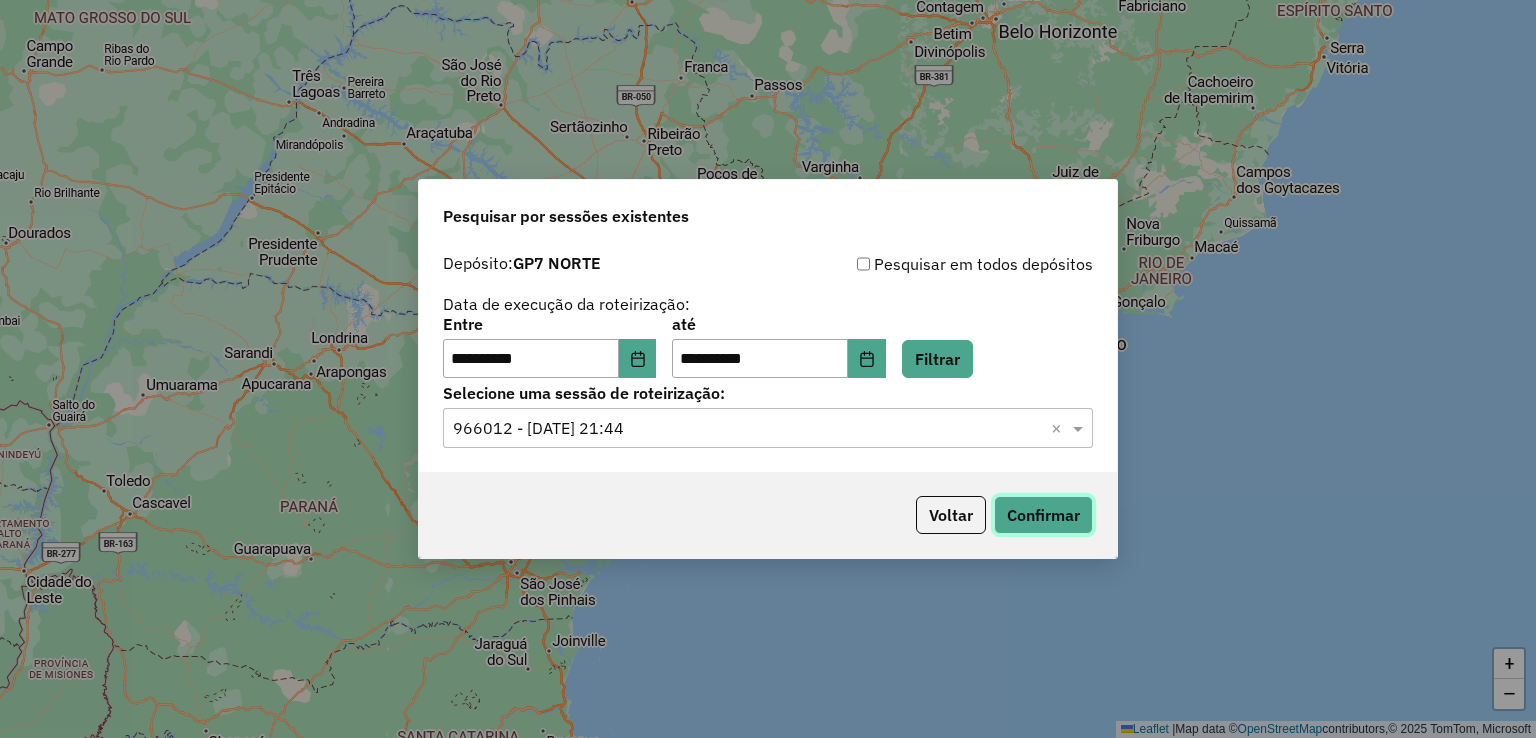 click on "Confirmar" 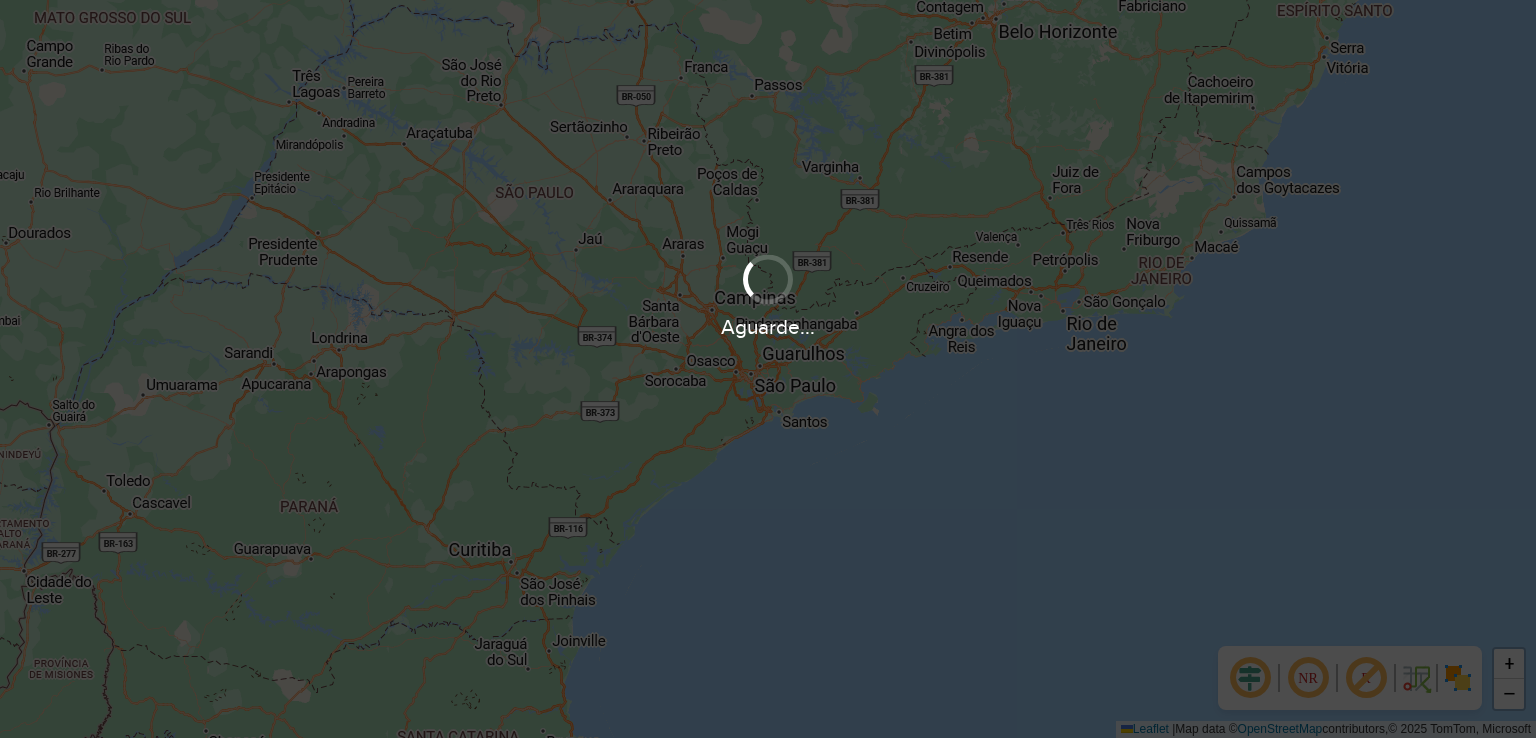 scroll, scrollTop: 0, scrollLeft: 0, axis: both 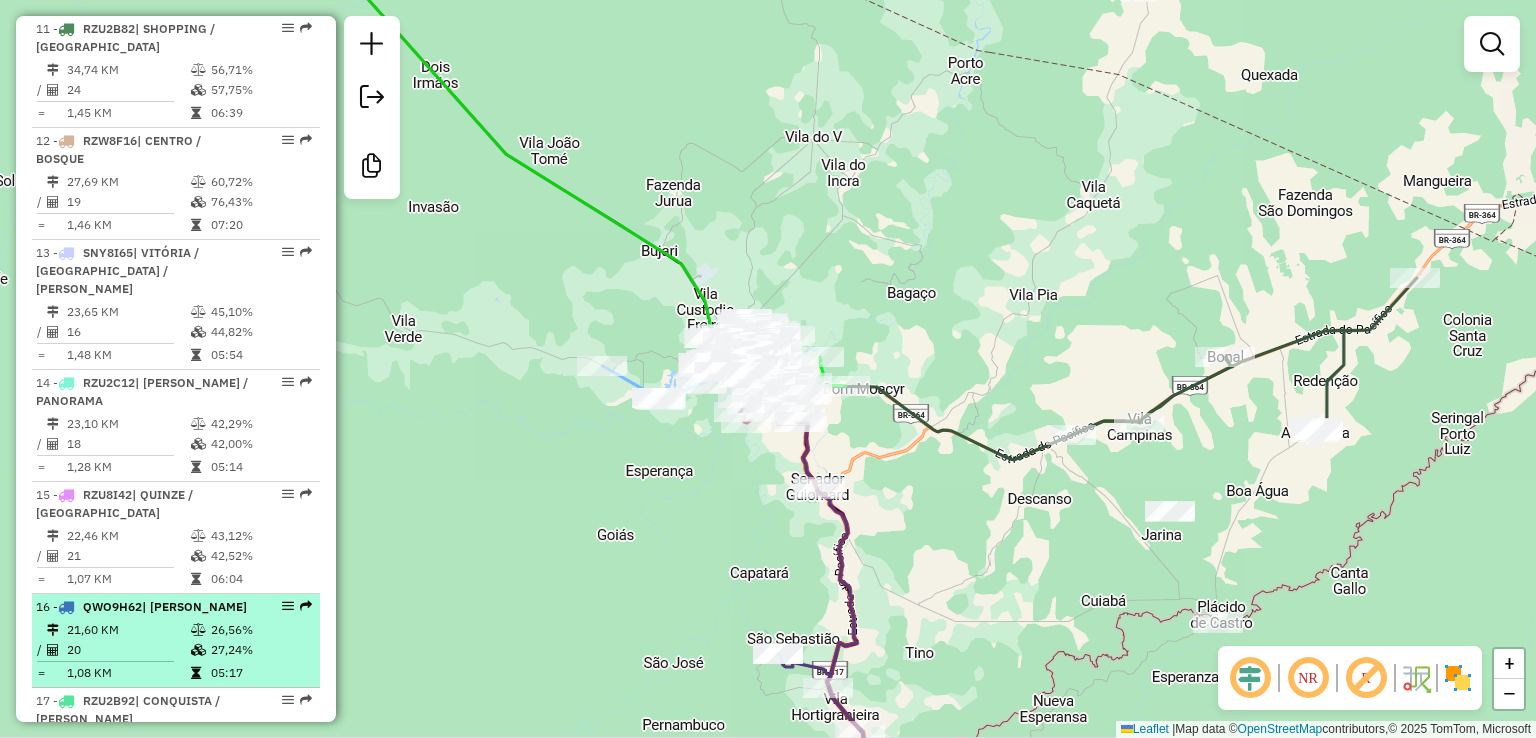 click on "16 -       QWO9H62   | [PERSON_NAME]" at bounding box center (142, 607) 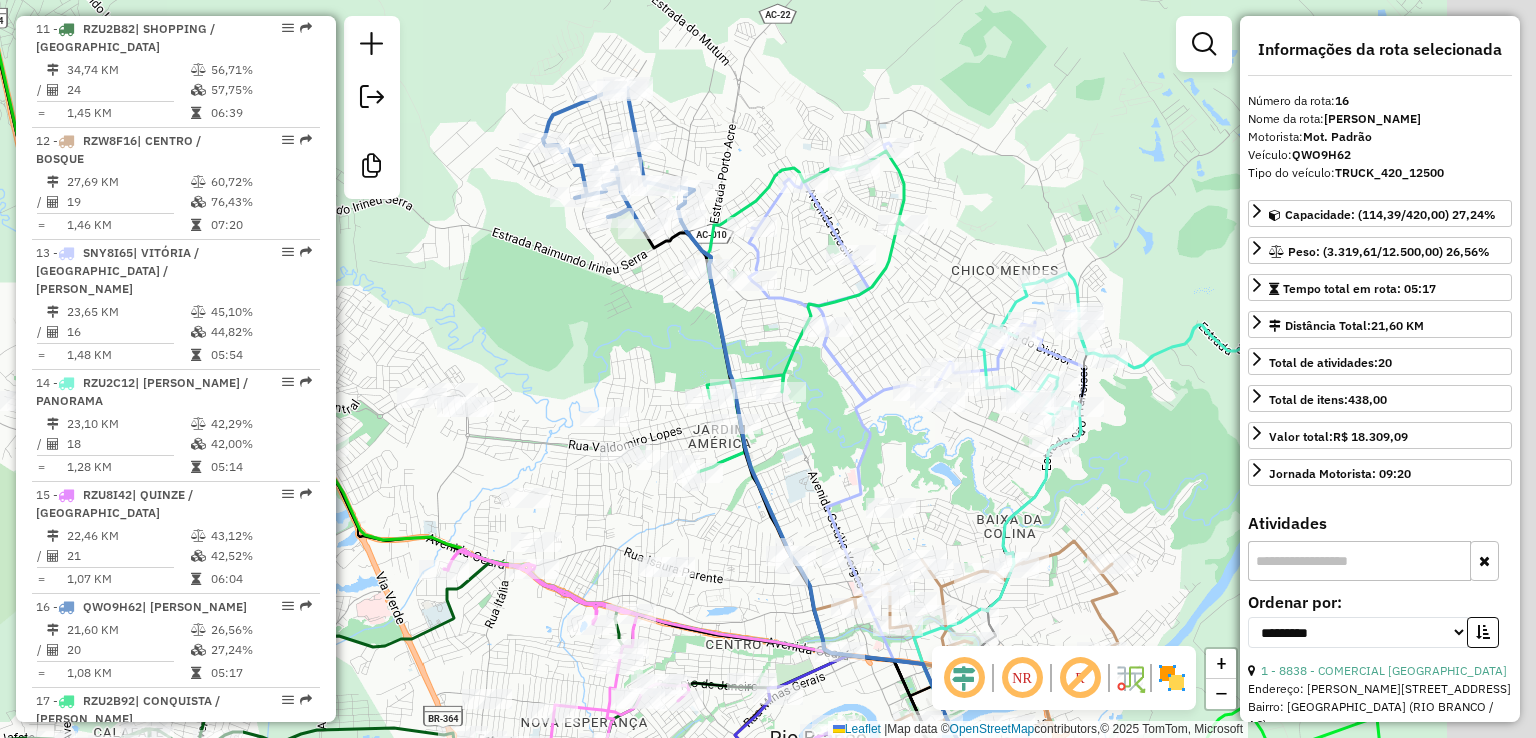 drag, startPoint x: 724, startPoint y: 304, endPoint x: 579, endPoint y: 306, distance: 145.0138 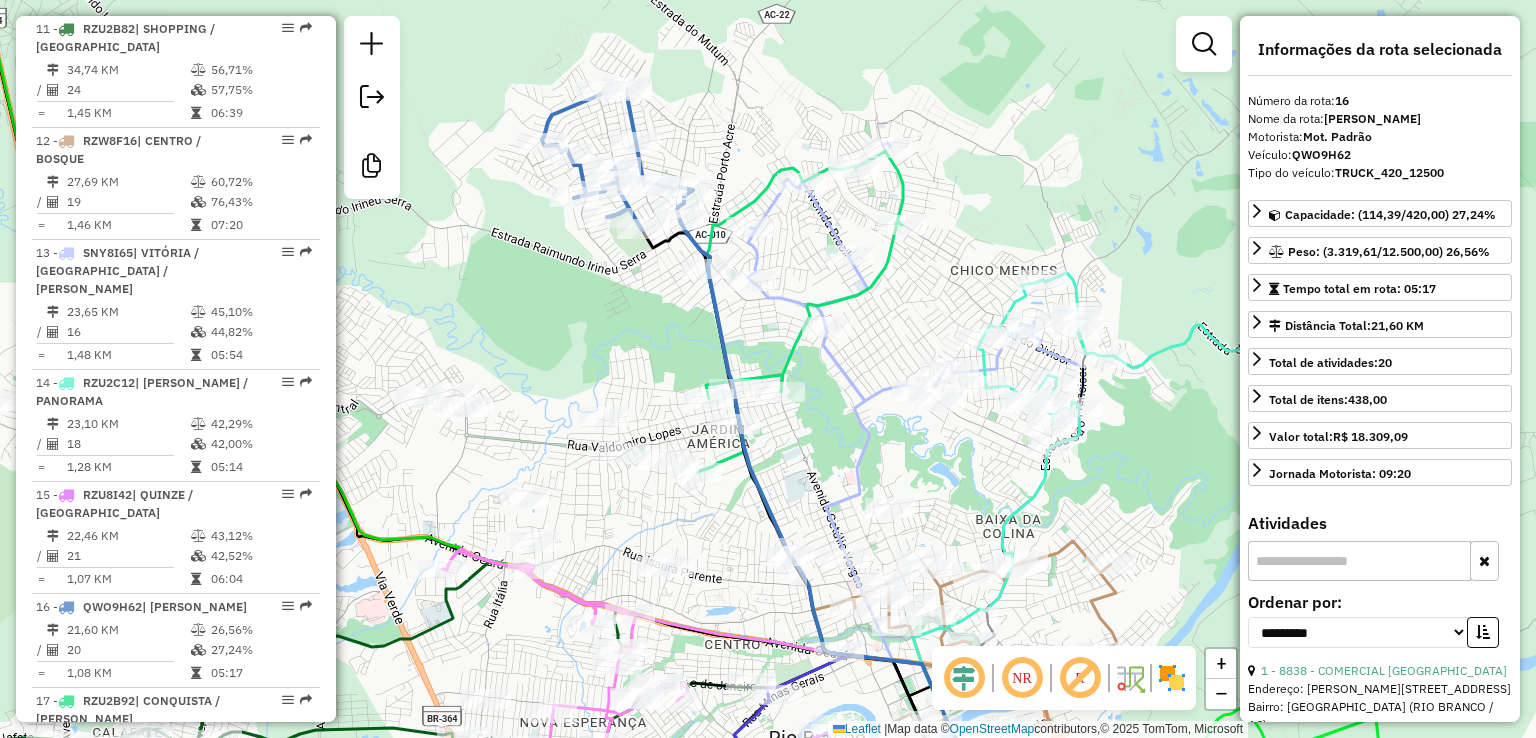click 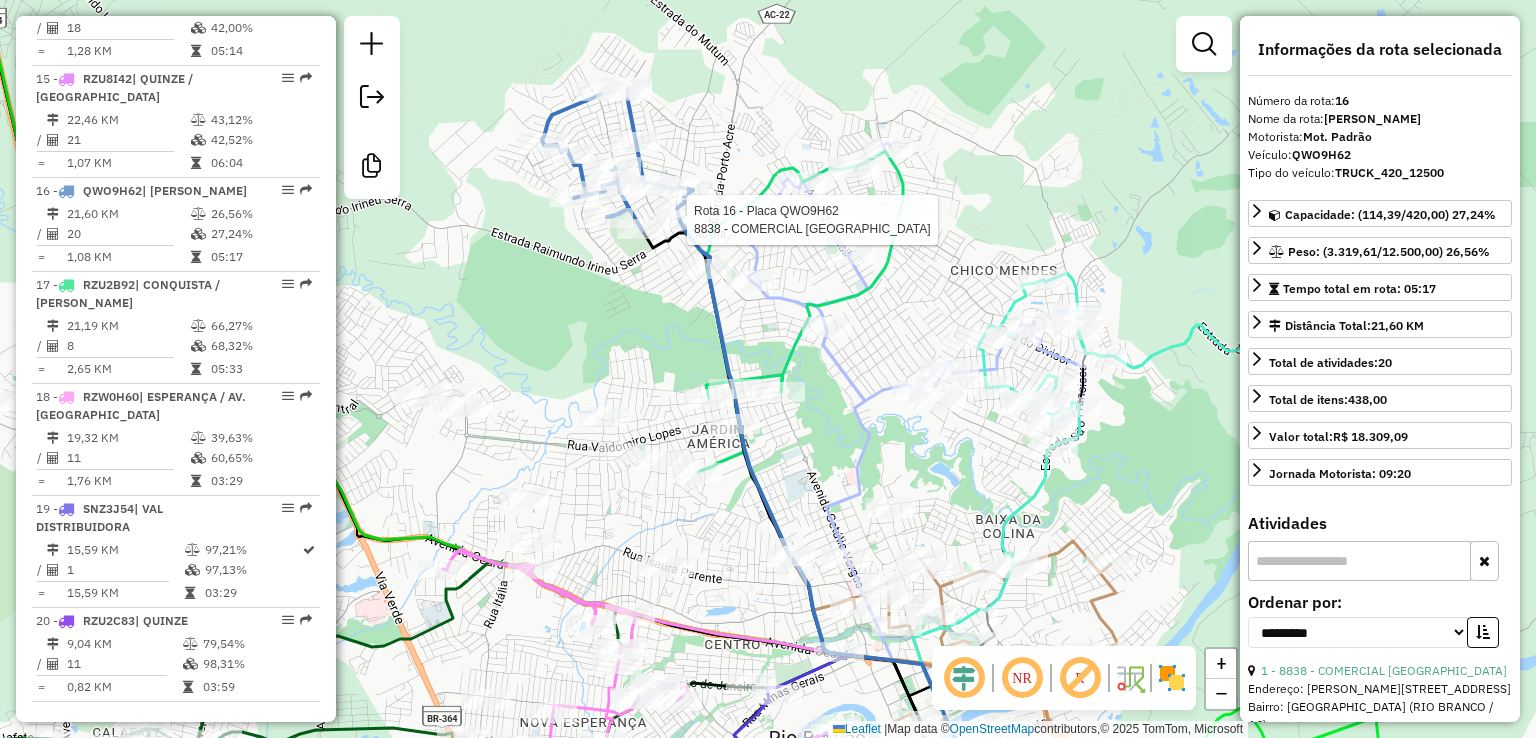 scroll, scrollTop: 2356, scrollLeft: 0, axis: vertical 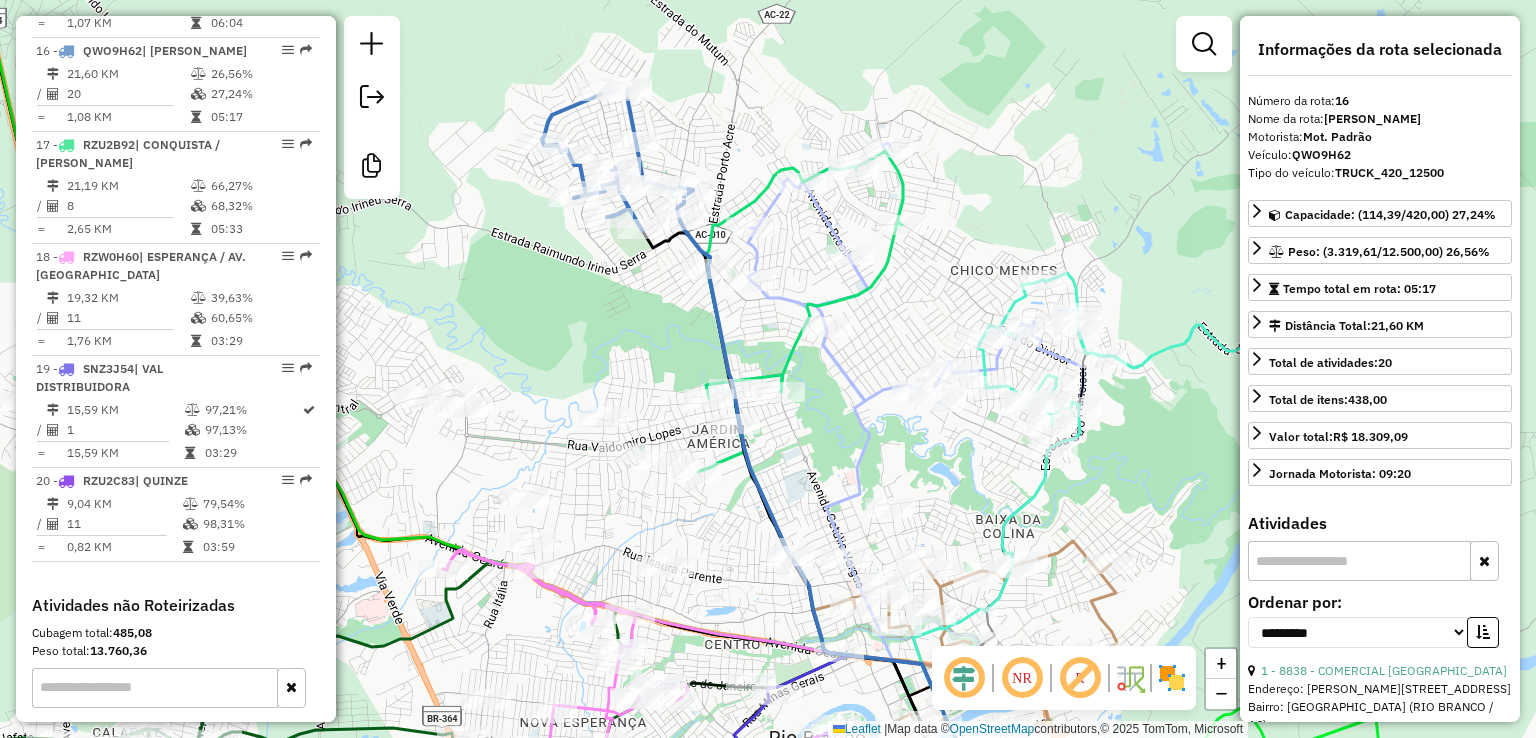 click 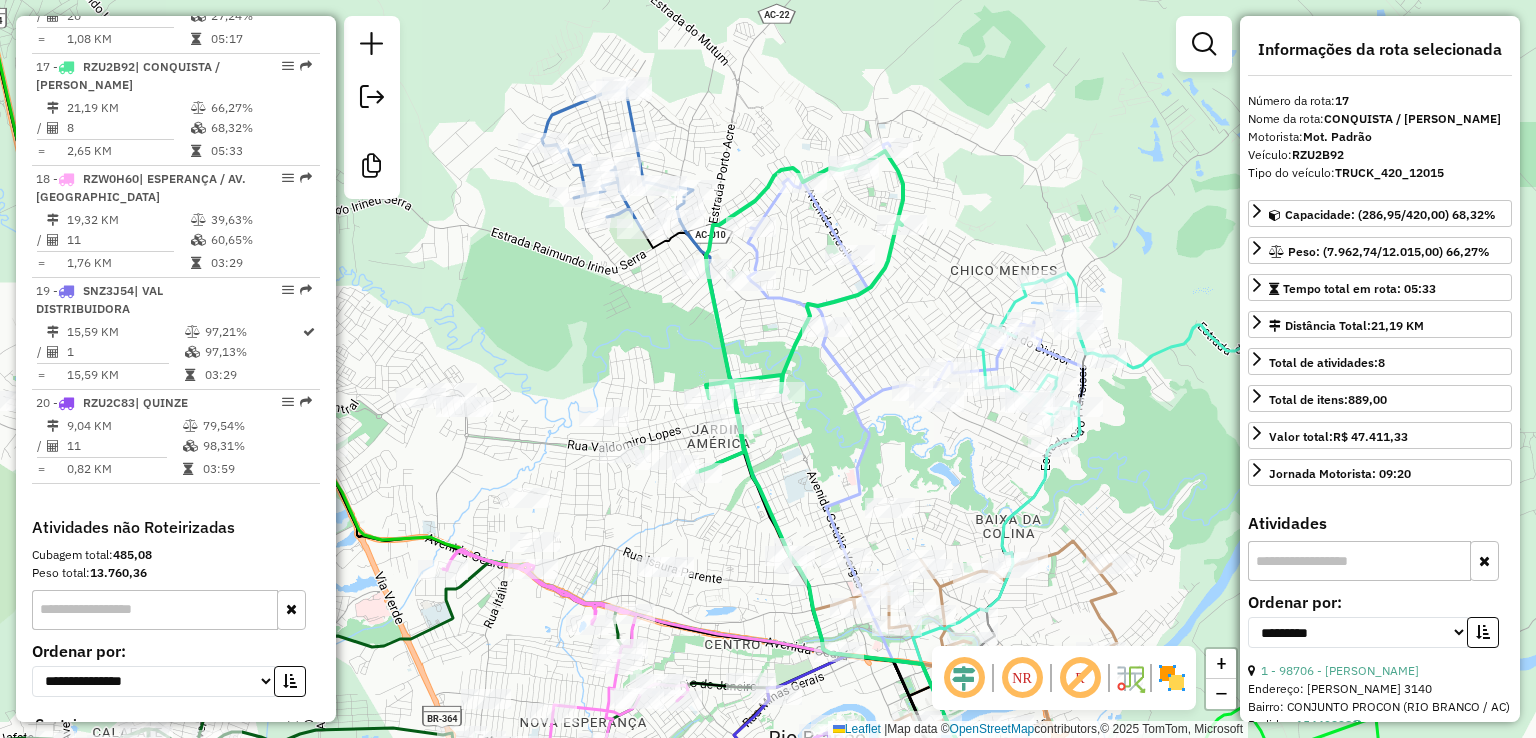 scroll, scrollTop: 2468, scrollLeft: 0, axis: vertical 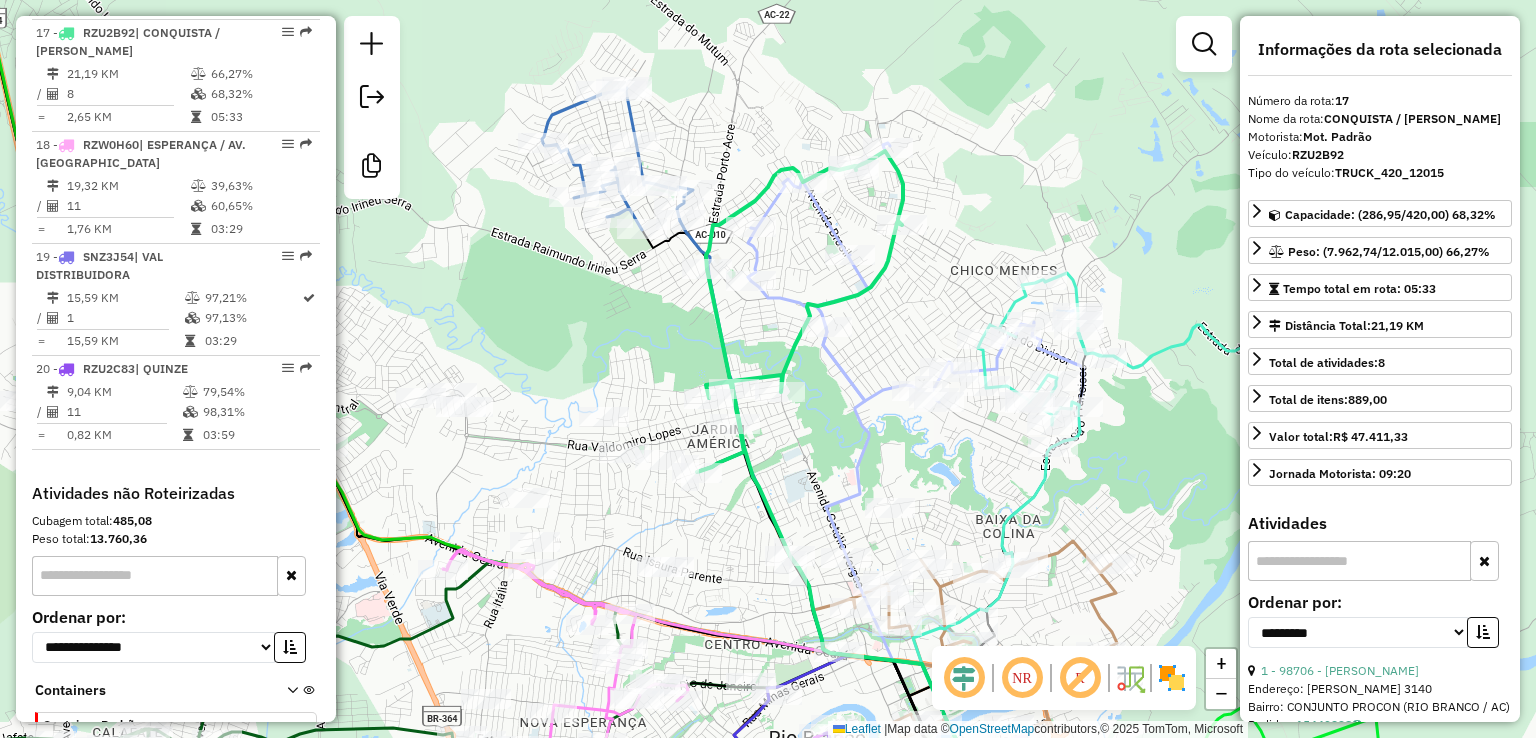 click 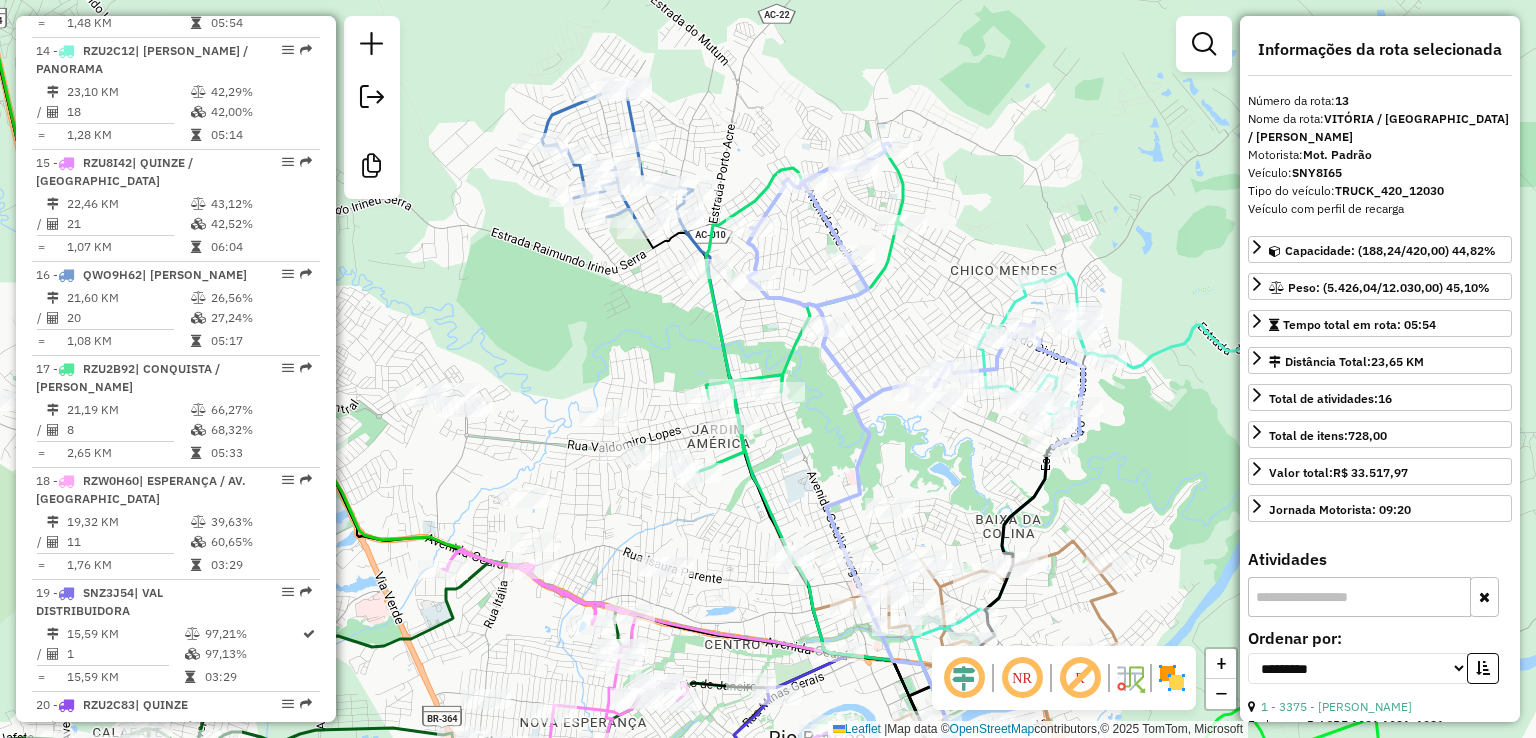 scroll, scrollTop: 2020, scrollLeft: 0, axis: vertical 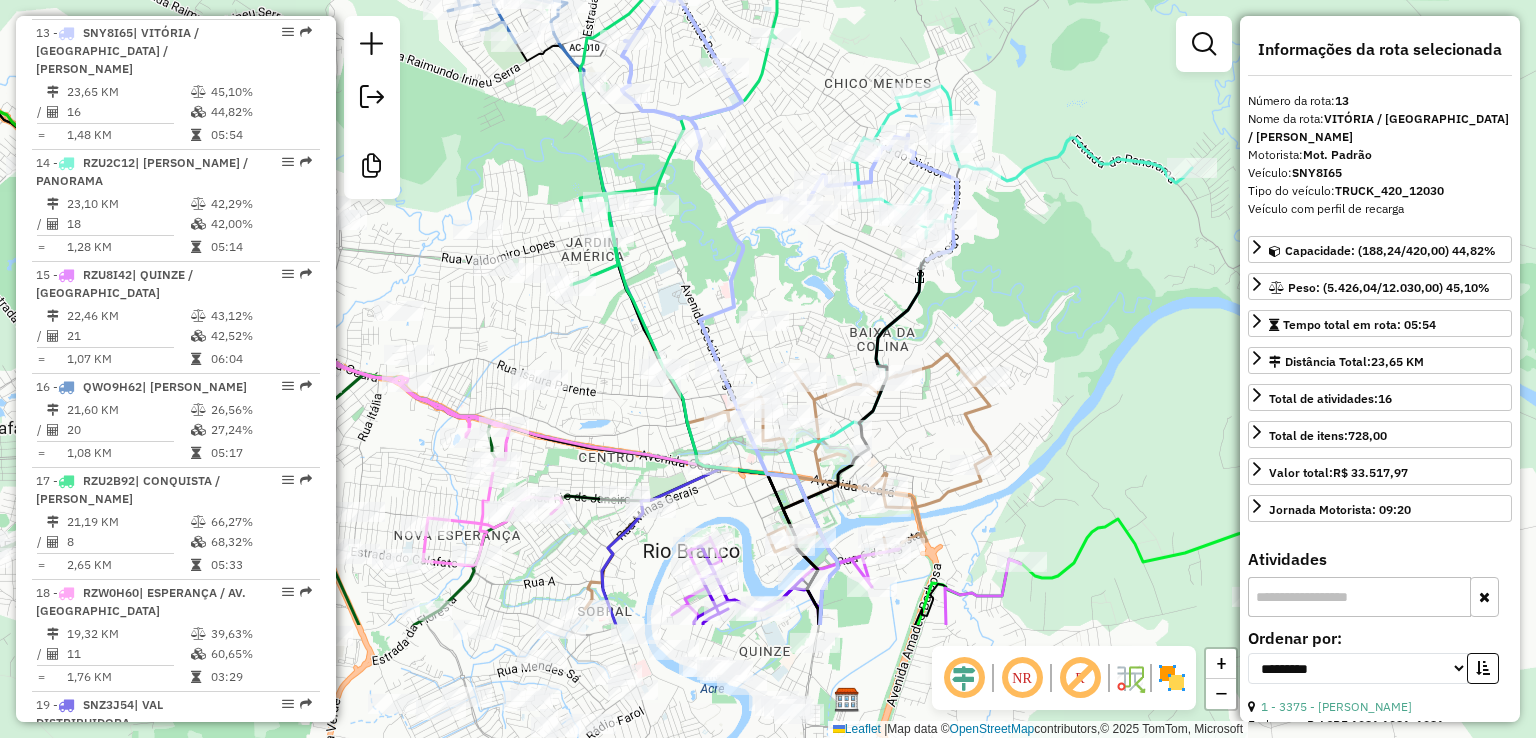 drag, startPoint x: 809, startPoint y: 404, endPoint x: 692, endPoint y: 257, distance: 187.87762 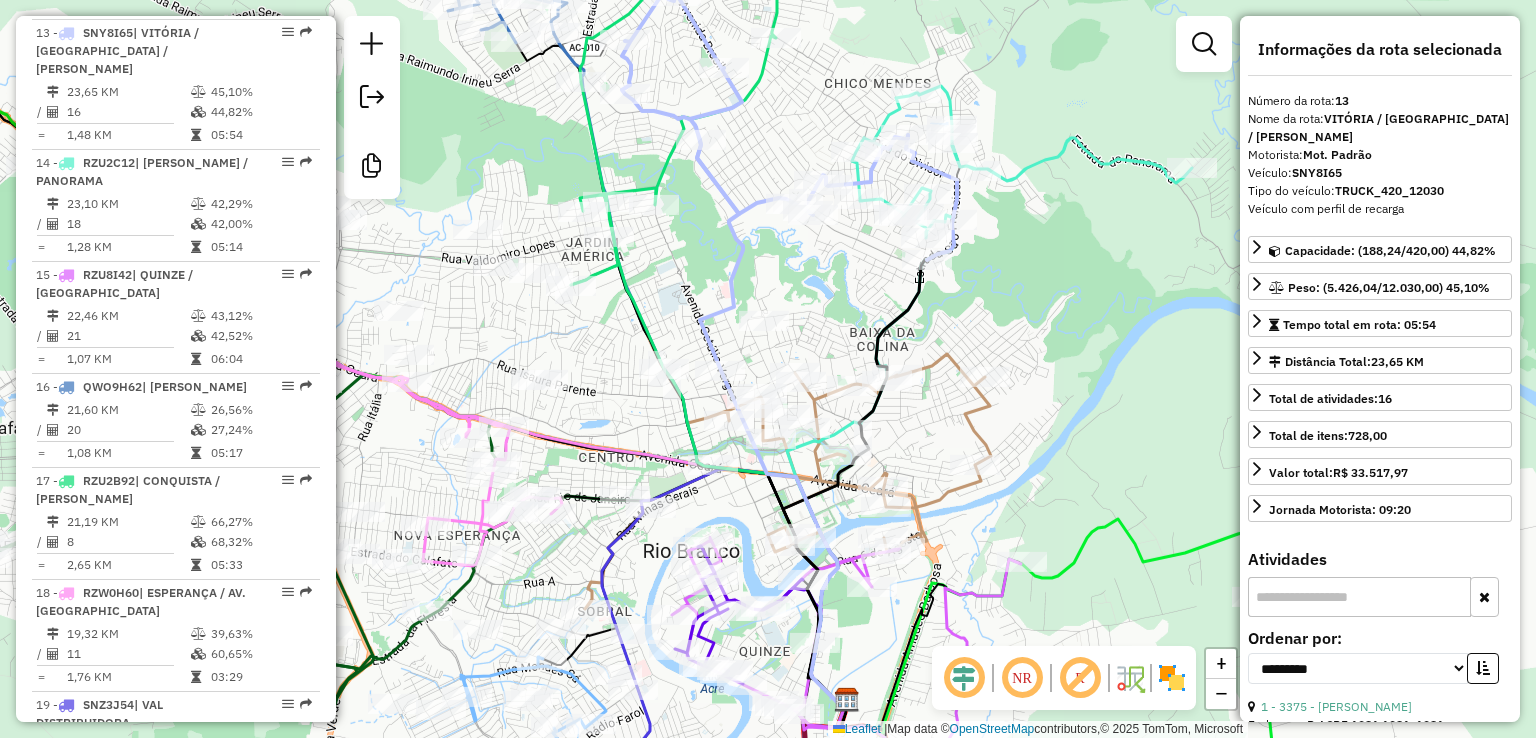click 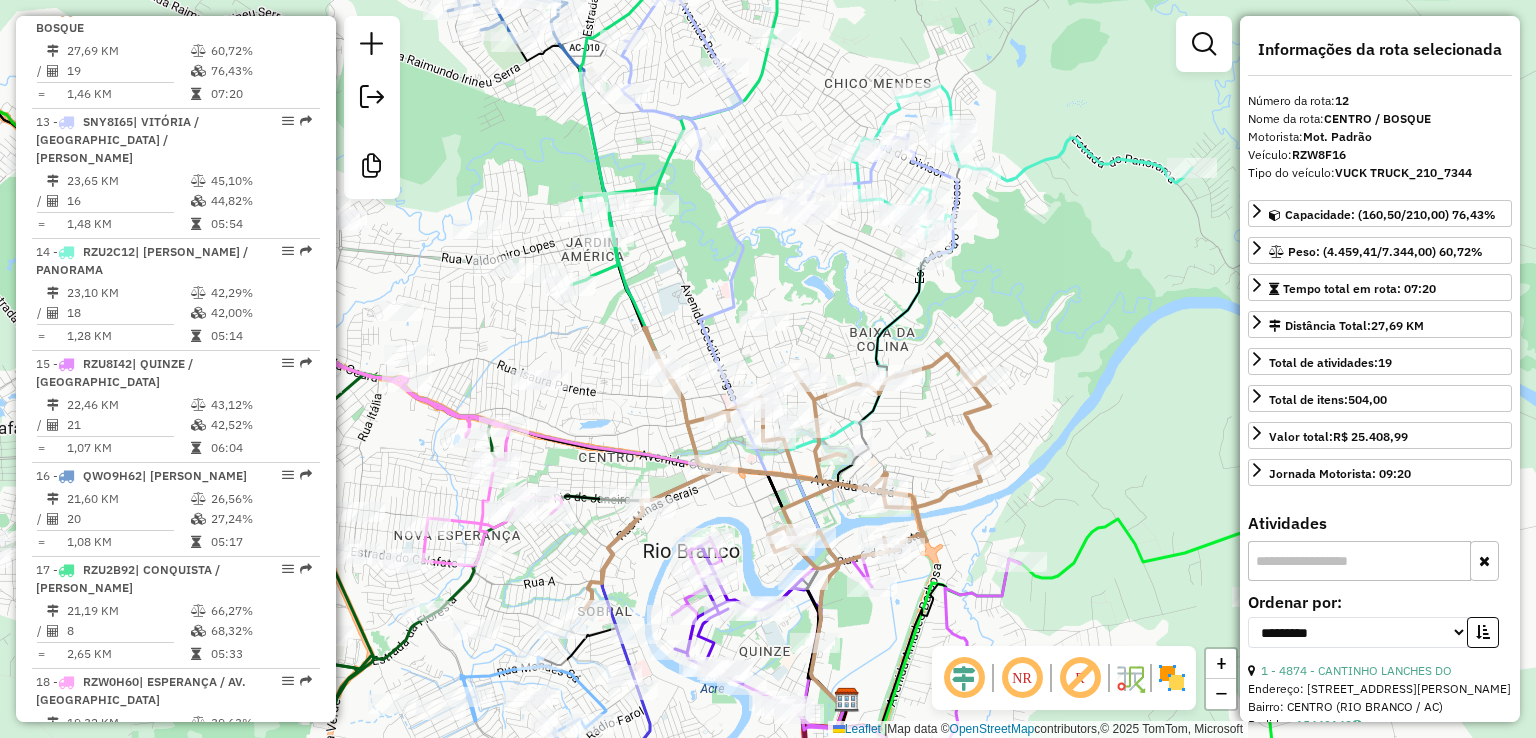 scroll, scrollTop: 1908, scrollLeft: 0, axis: vertical 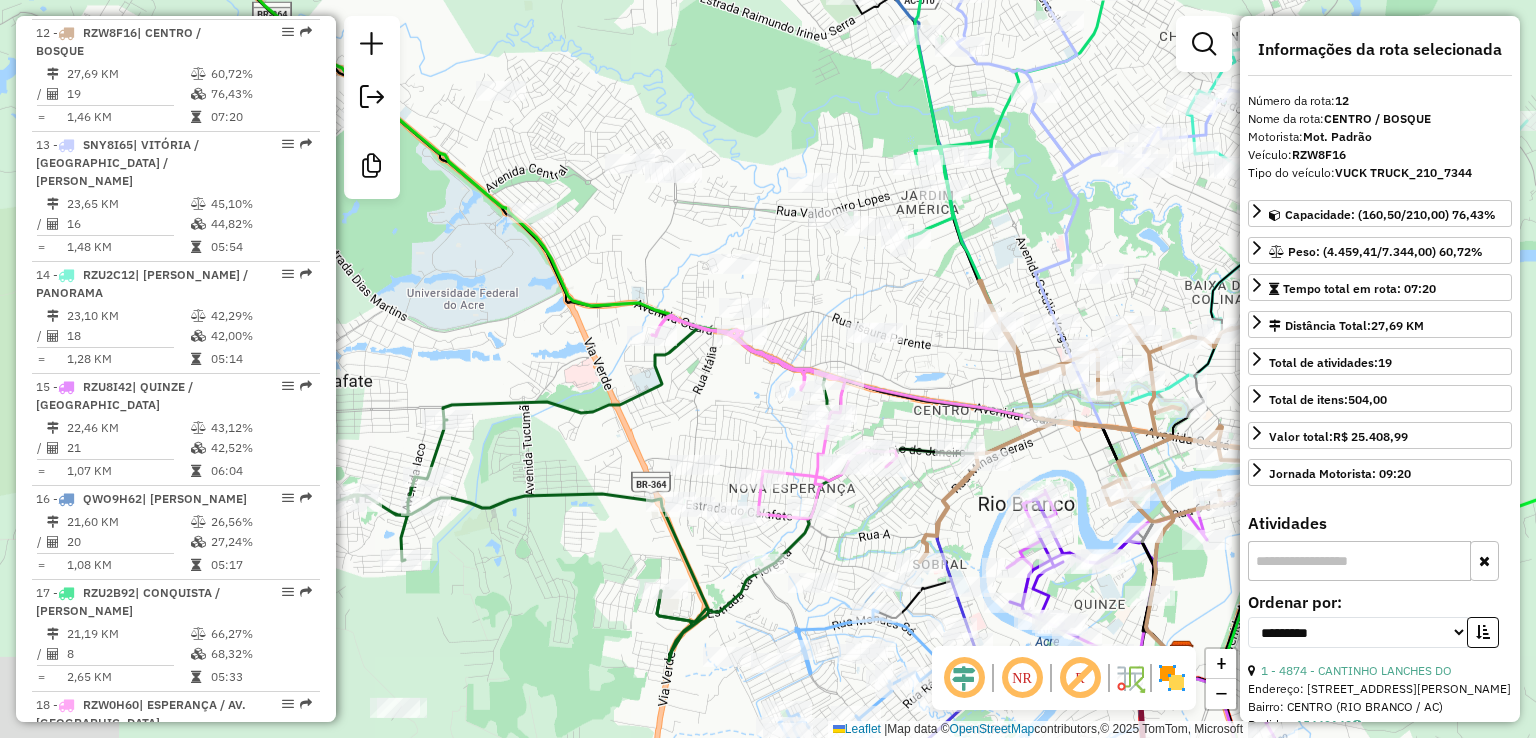 drag, startPoint x: 503, startPoint y: 332, endPoint x: 839, endPoint y: 284, distance: 339.41125 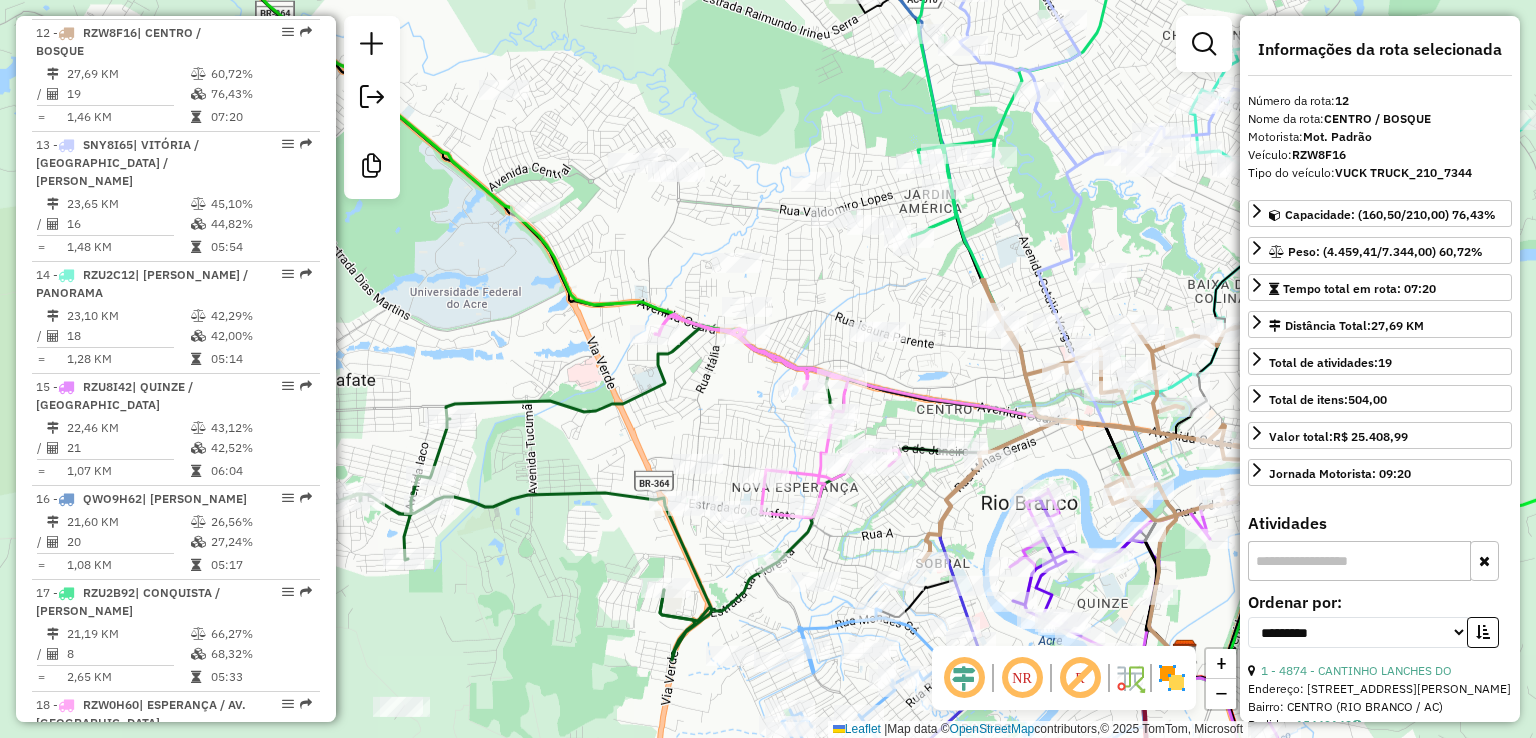 click 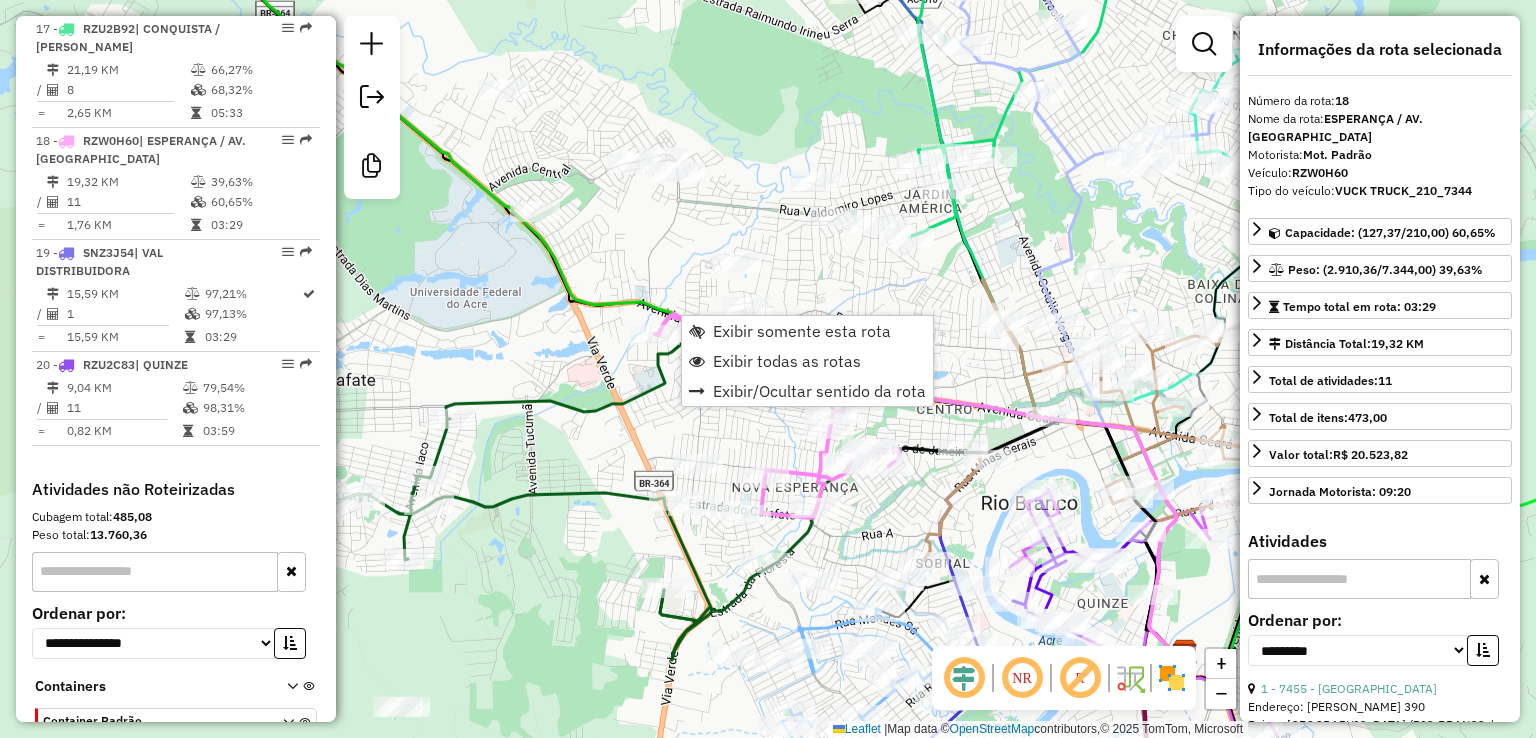 scroll, scrollTop: 2540, scrollLeft: 0, axis: vertical 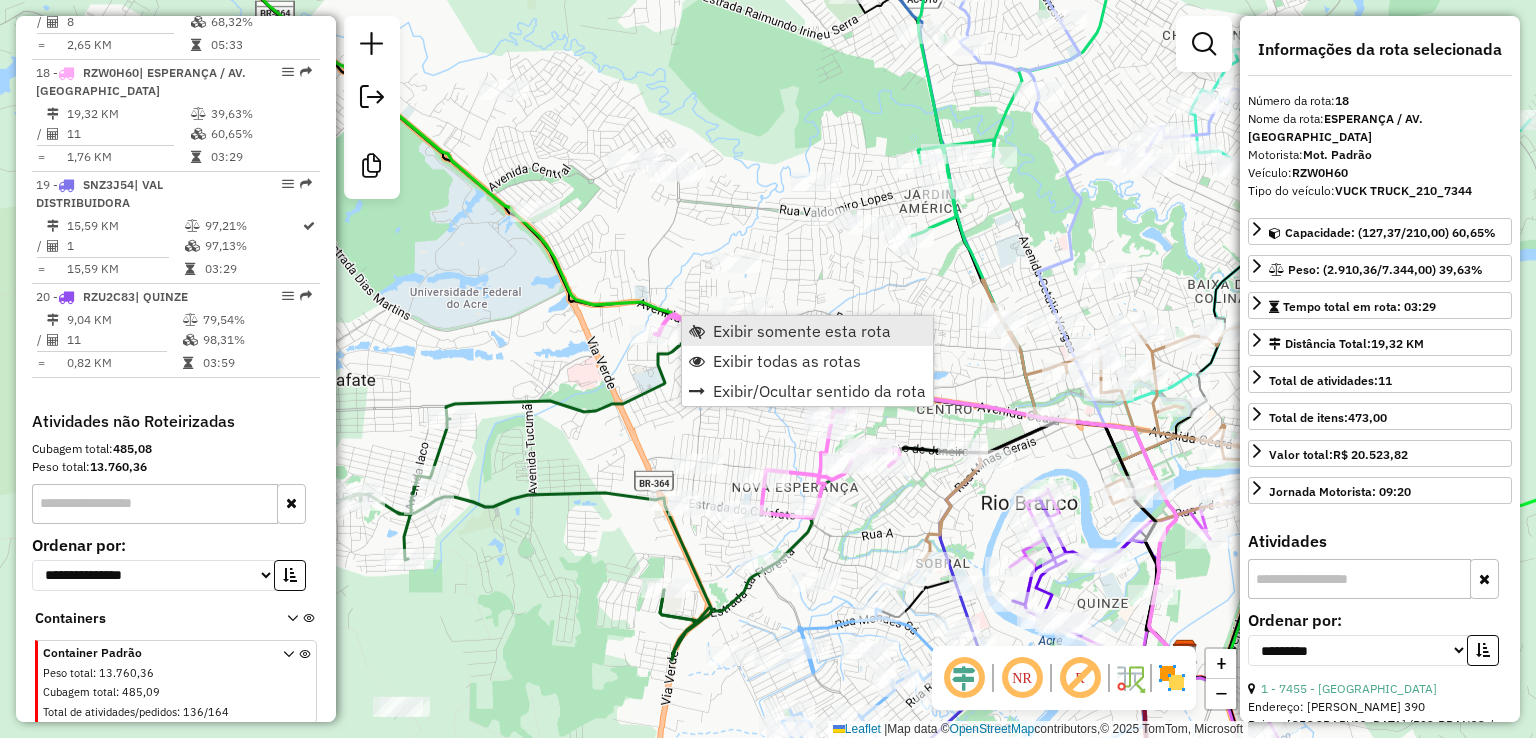 click on "Exibir somente esta rota" at bounding box center [802, 331] 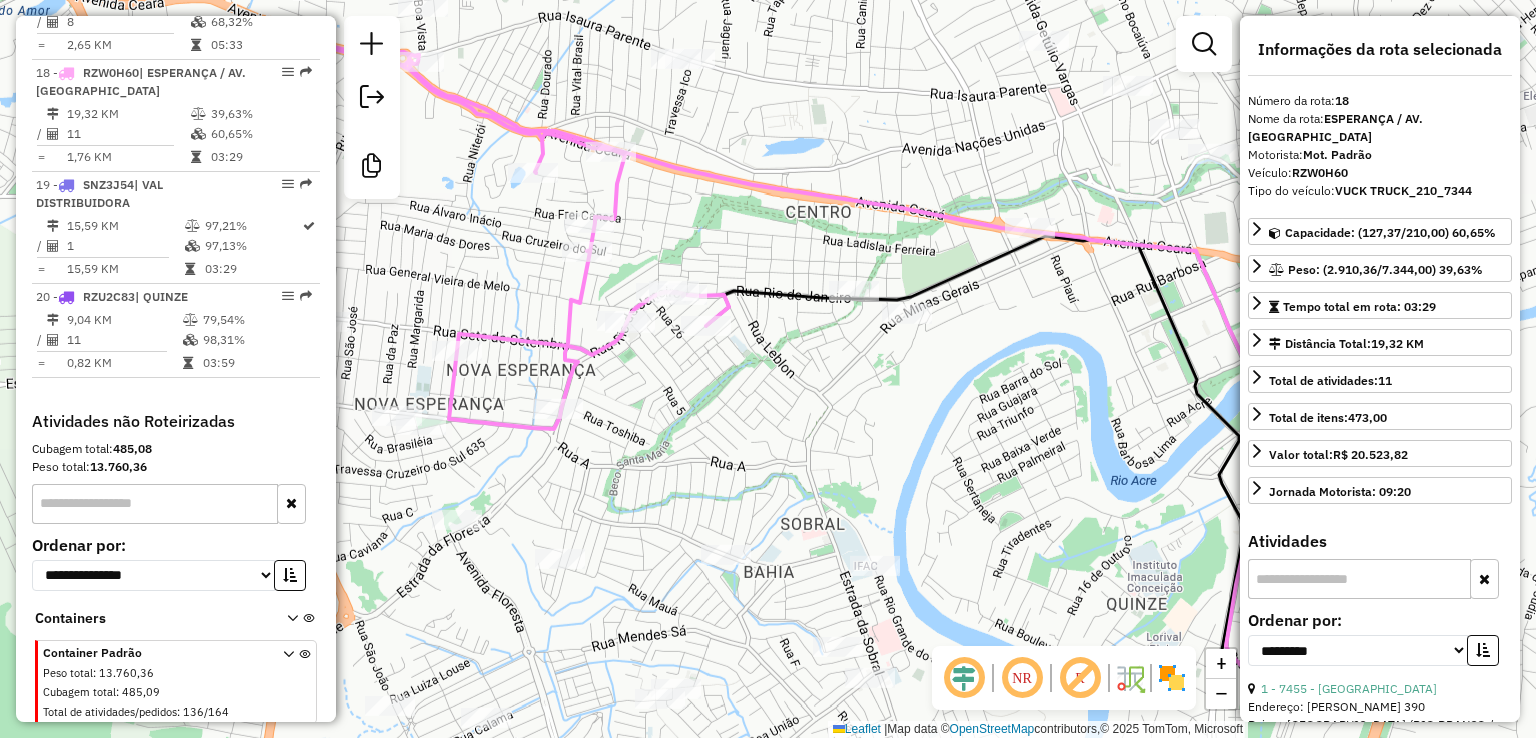 click 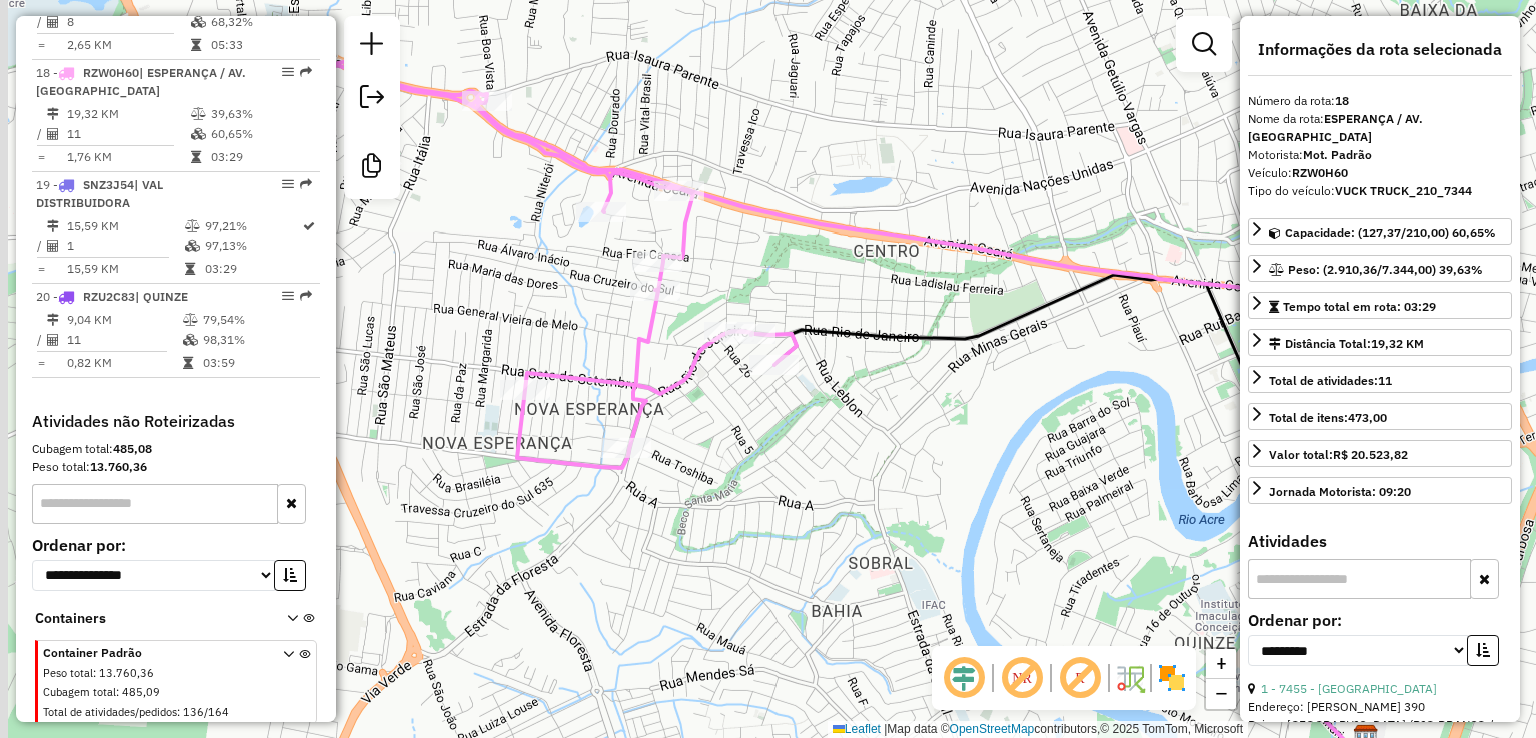 drag, startPoint x: 772, startPoint y: 392, endPoint x: 848, endPoint y: 433, distance: 86.35392 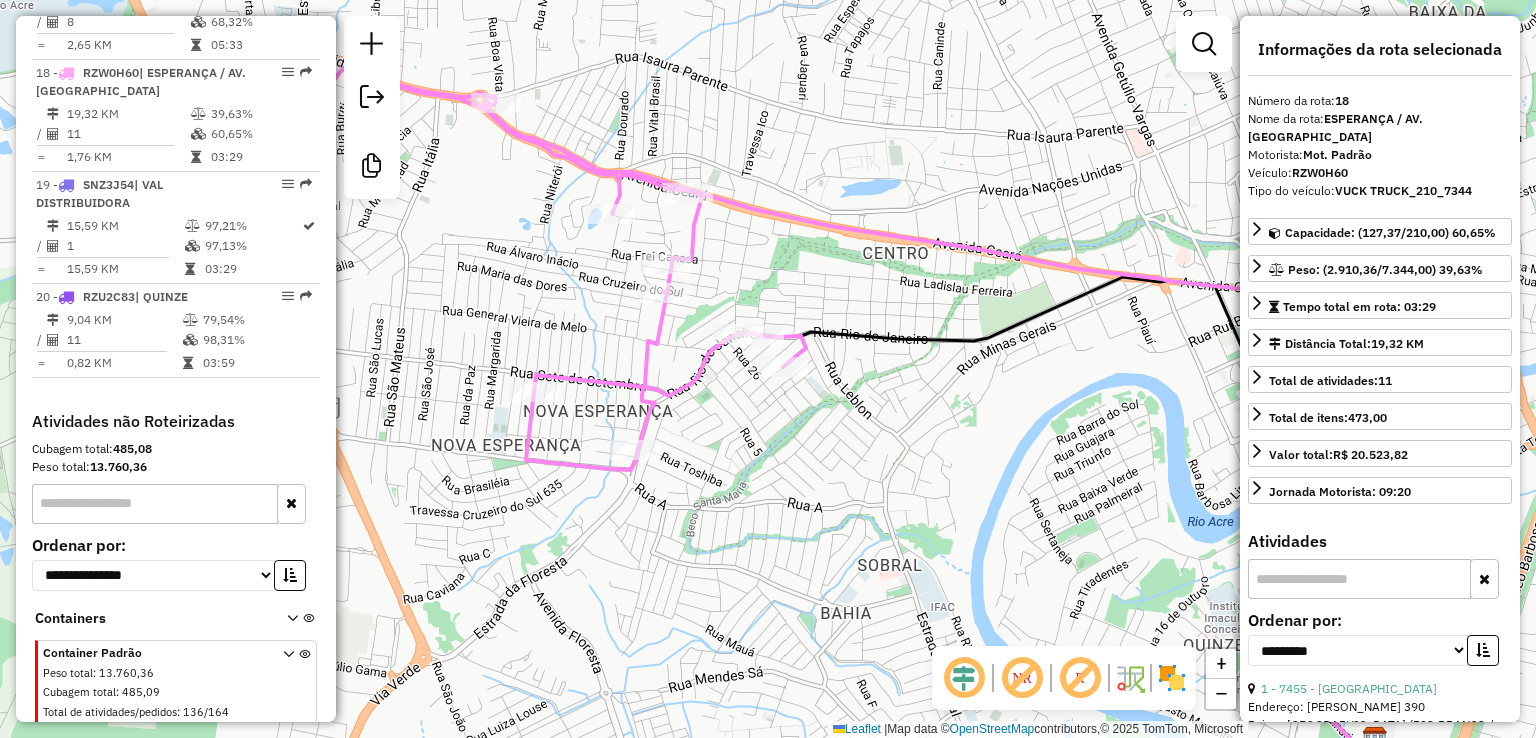 click 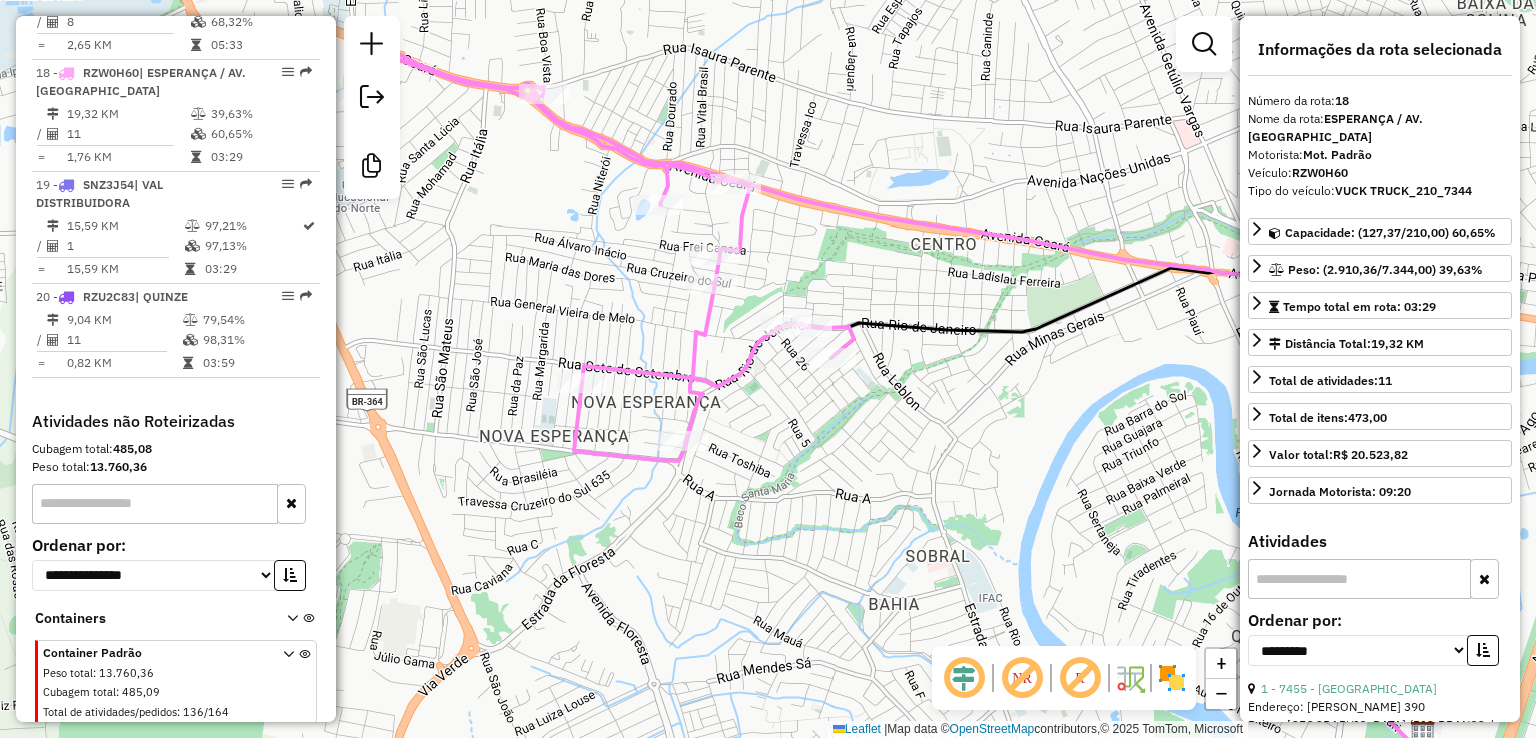 drag, startPoint x: 924, startPoint y: 405, endPoint x: 1003, endPoint y: 393, distance: 79.9062 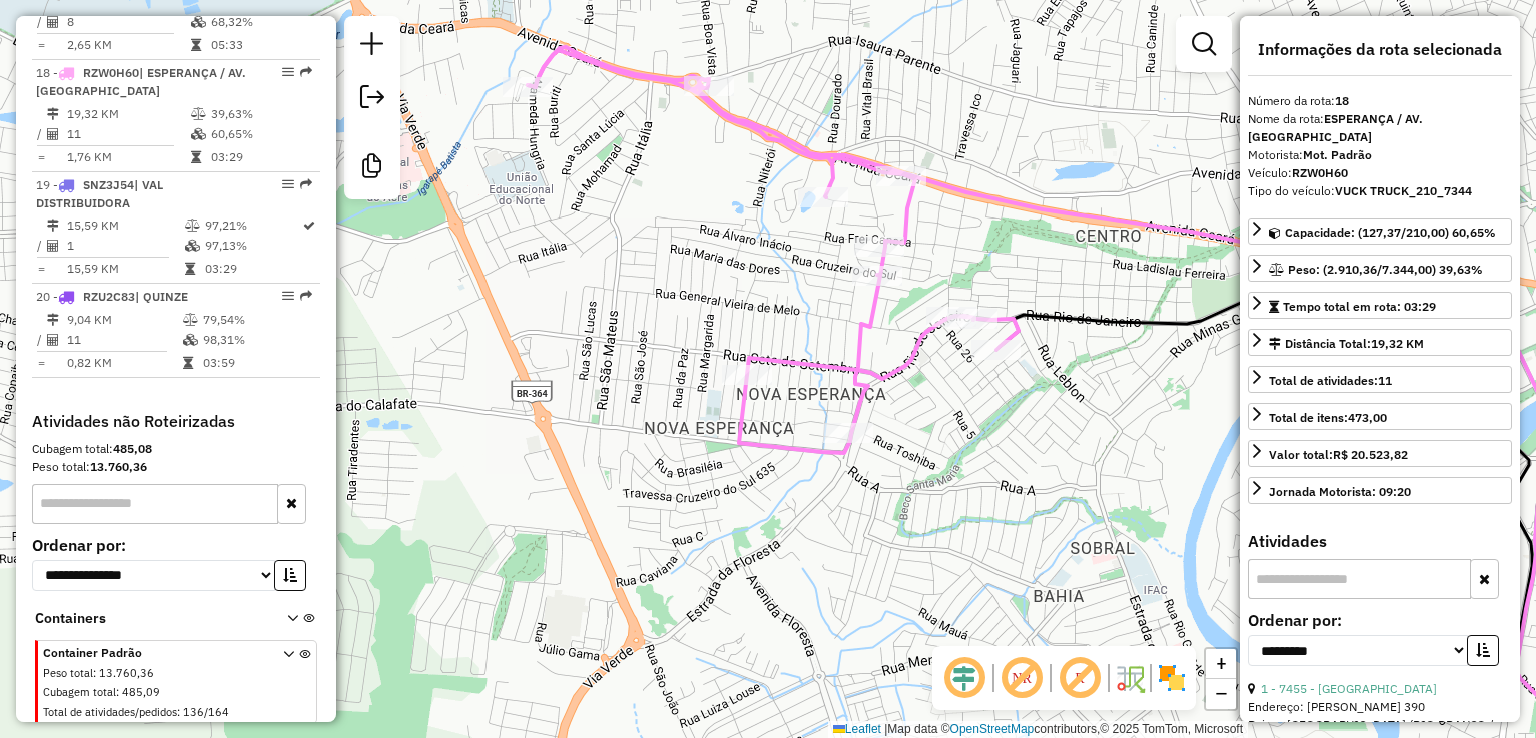drag, startPoint x: 840, startPoint y: 284, endPoint x: 974, endPoint y: 279, distance: 134.09325 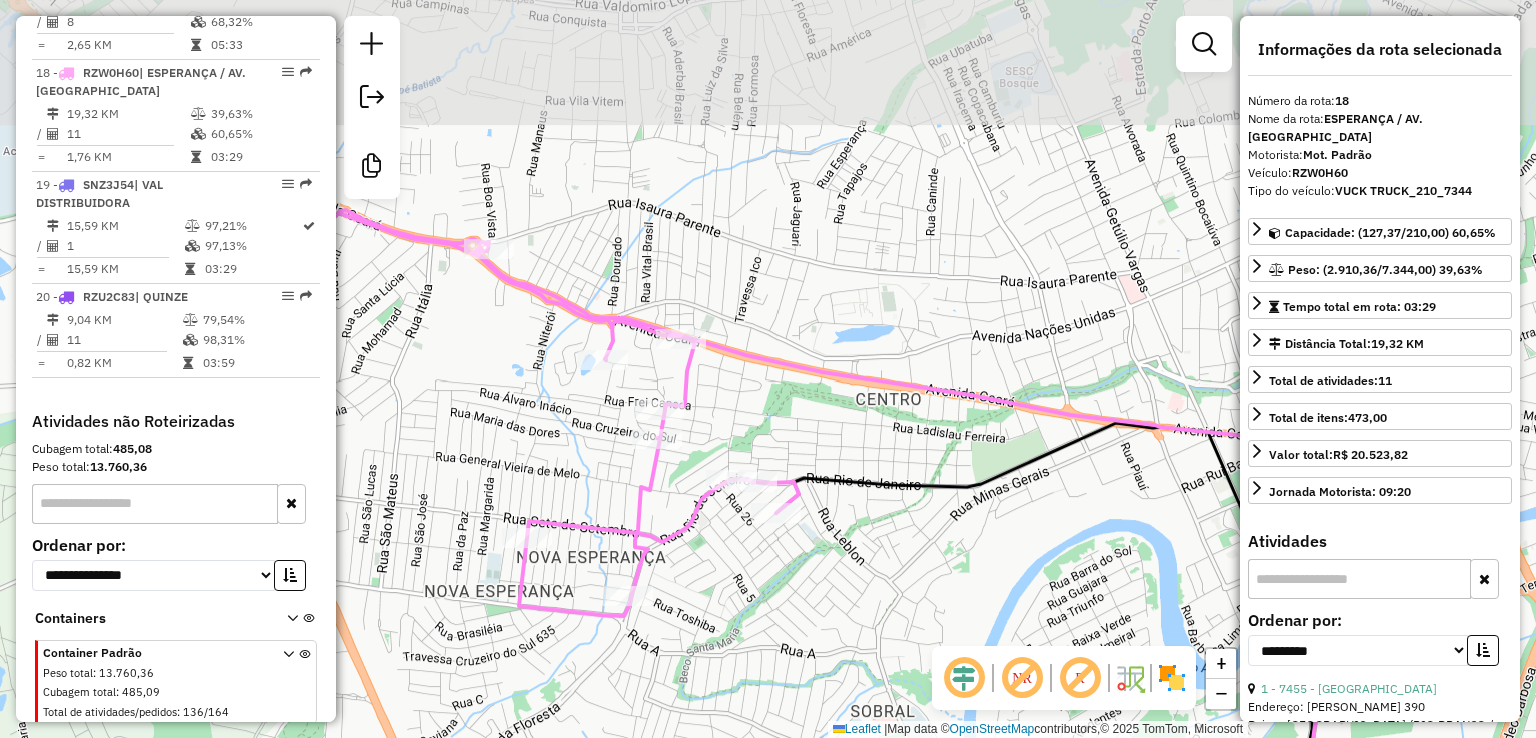 drag, startPoint x: 928, startPoint y: 98, endPoint x: 708, endPoint y: 261, distance: 273.8047 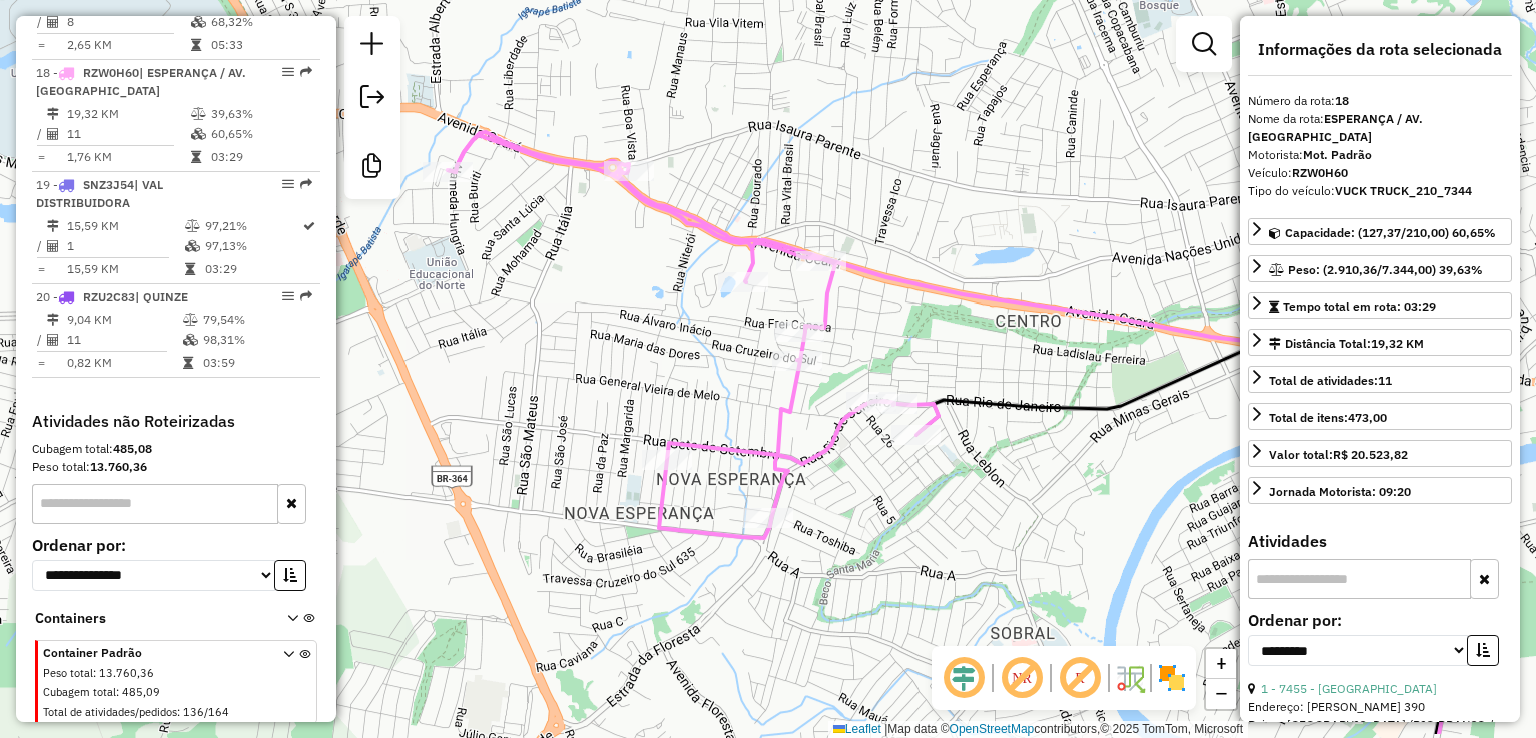 drag, startPoint x: 637, startPoint y: 189, endPoint x: 780, endPoint y: 105, distance: 165.84631 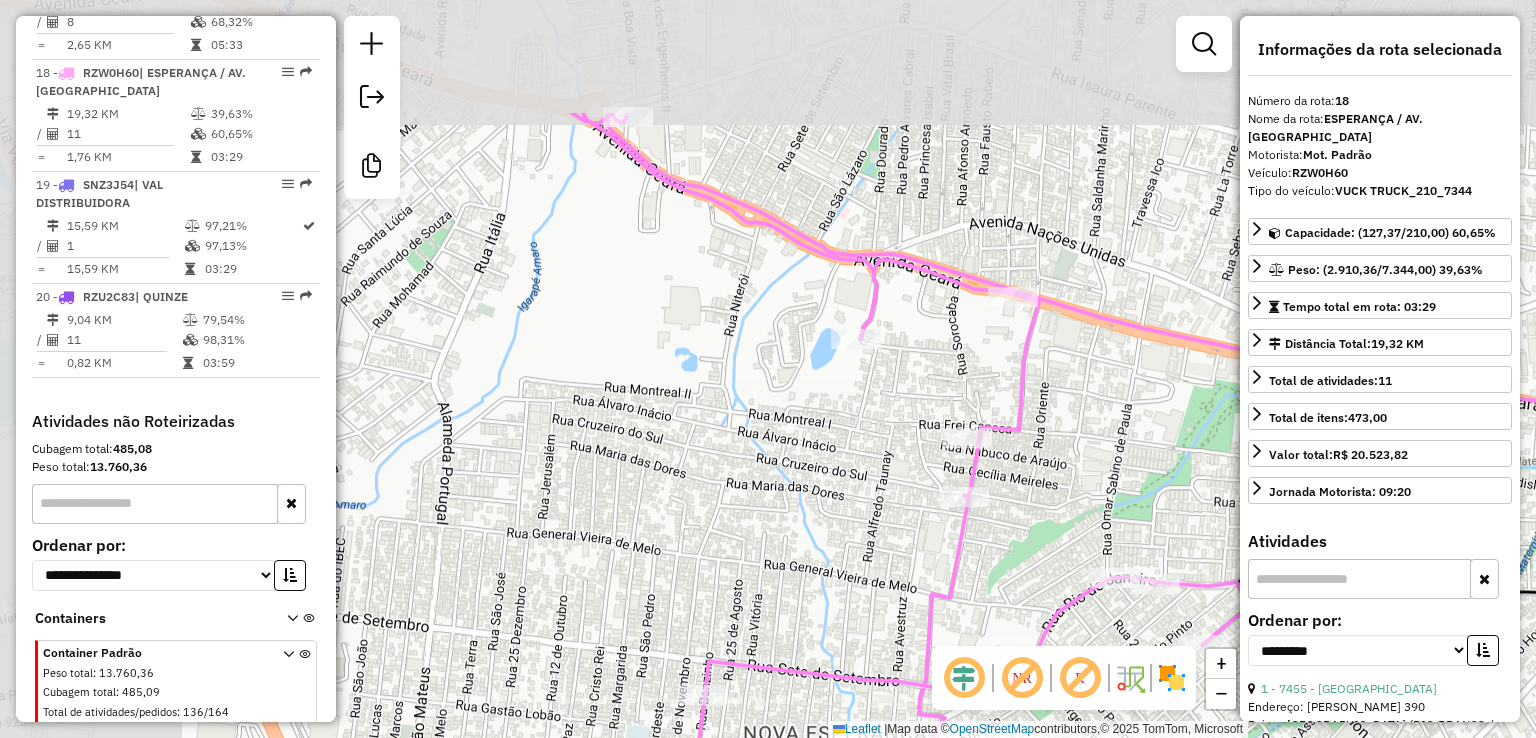 drag, startPoint x: 474, startPoint y: 158, endPoint x: 944, endPoint y: 416, distance: 536.1567 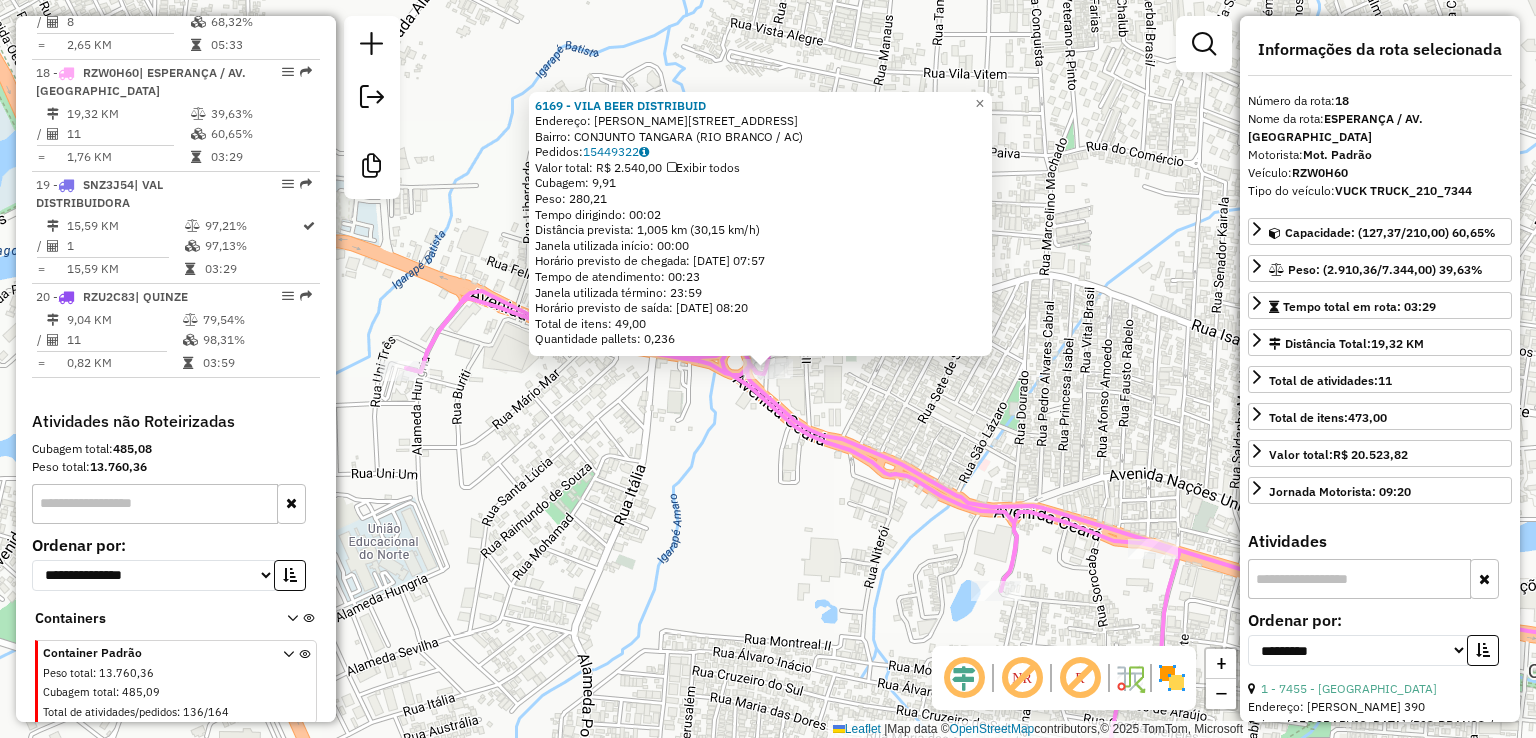 click on "6169 - VILA BEER DISTRIBUID  Endereço: [STREET_ADDRESS]: CONJUNTO TANGARA (RIO BRANCO / AC)   Pedidos:  15449322   Valor total: R$ 2.540,00   Exibir todos   Cubagem: 9,91  Peso: 280,21  Tempo dirigindo: 00:02   Distância prevista: 1,005 km (30,15 km/h)   [GEOGRAPHIC_DATA] utilizada início: 00:00   Horário previsto de chegada: [DATE] 07:57   Tempo de atendimento: 00:23   Janela utilizada término: 23:59   Horário previsto de saída: [DATE] 08:20   Total de itens: 49,00   Quantidade pallets: 0,236  × Janela de atendimento Grade de atendimento Capacidade Transportadoras Veículos Cliente Pedidos  Rotas Selecione os dias de semana para filtrar as janelas de atendimento  Seg   Ter   Qua   Qui   Sex   Sáb   Dom  Informe o período da janela de atendimento: De: Até:  Filtrar exatamente a janela do cliente  Considerar janela de atendimento padrão  Selecione os dias de semana para filtrar as grades de atendimento  Seg   Ter   Qua   Qui   Sex   Sáb   Dom   Peso mínimo:   Peso máximo:   De:  +" 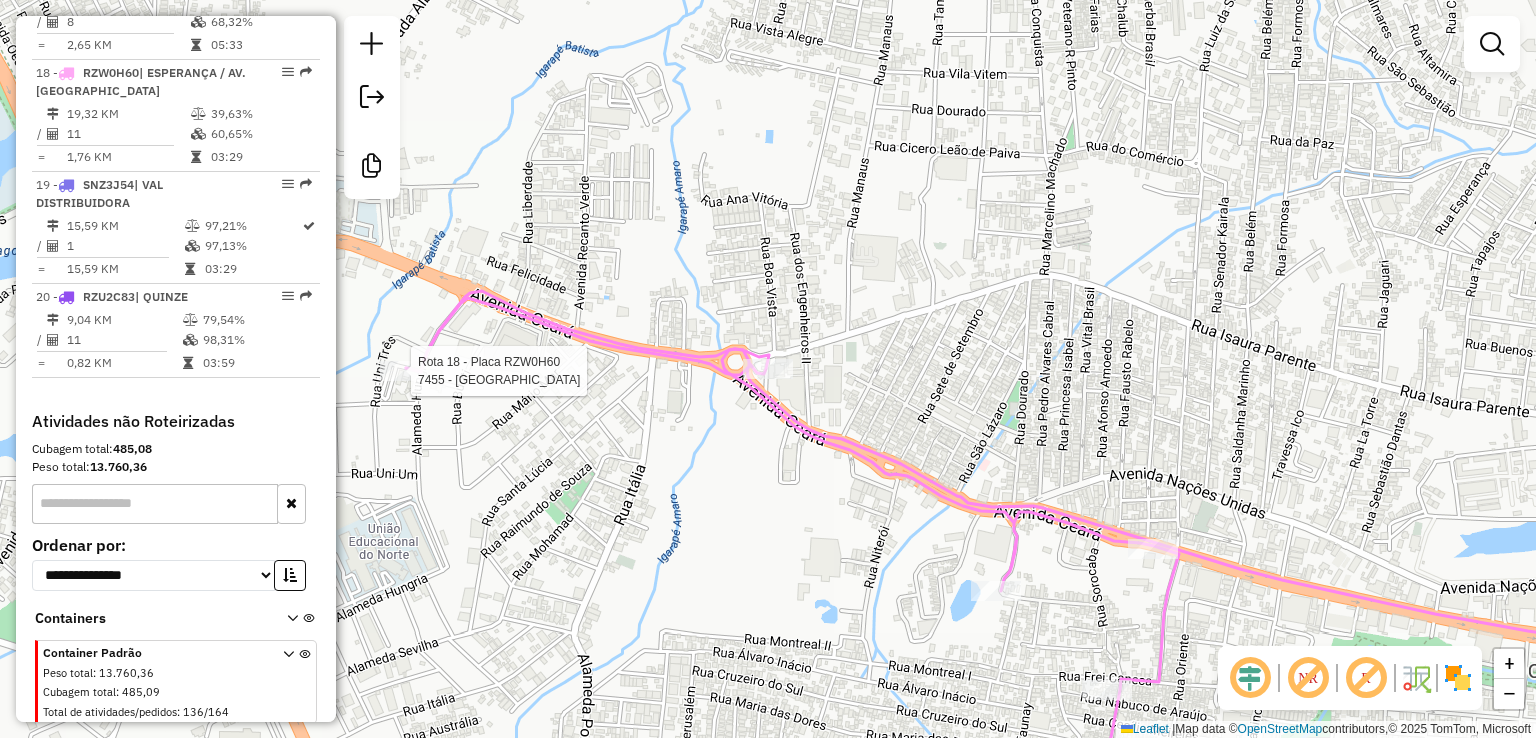 select on "**********" 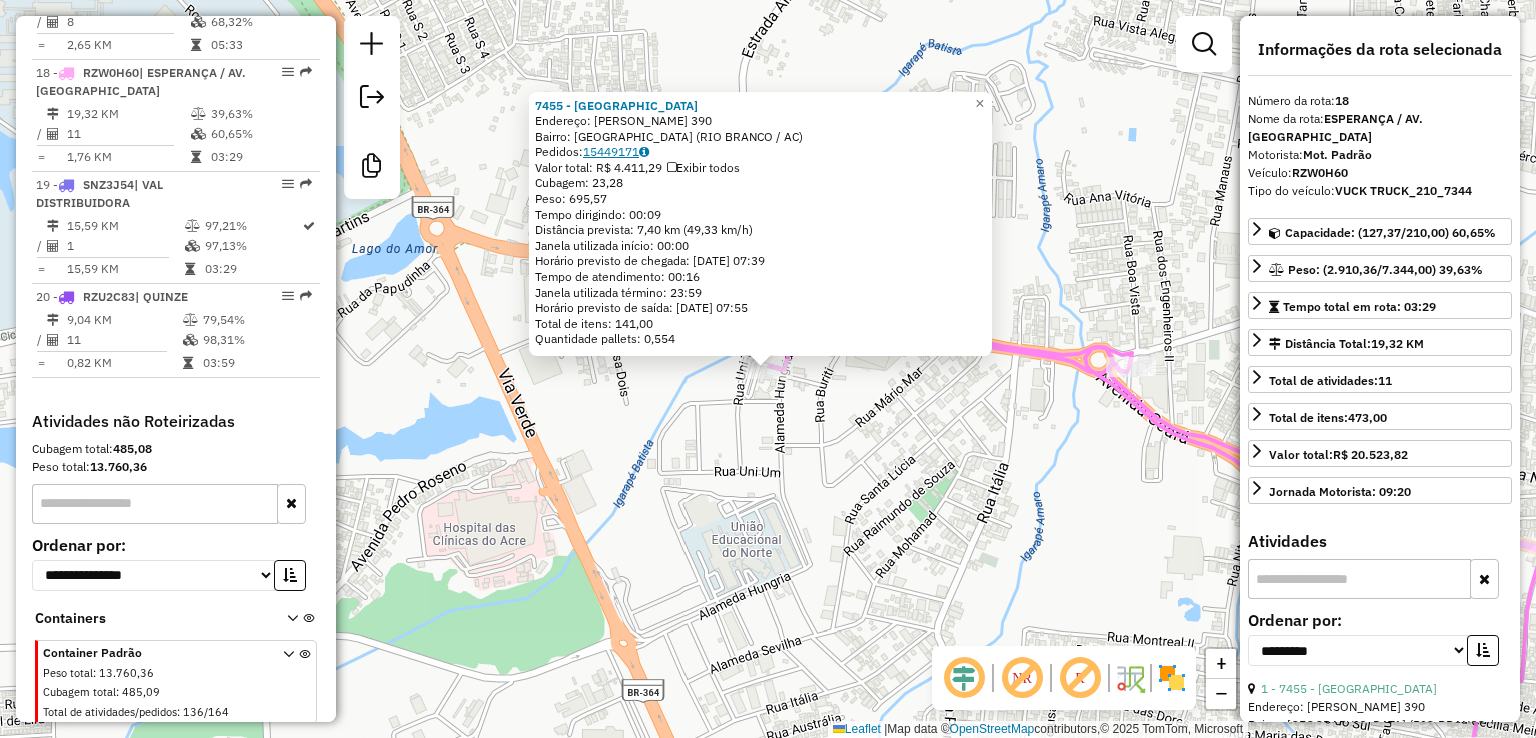 click on "15449171" 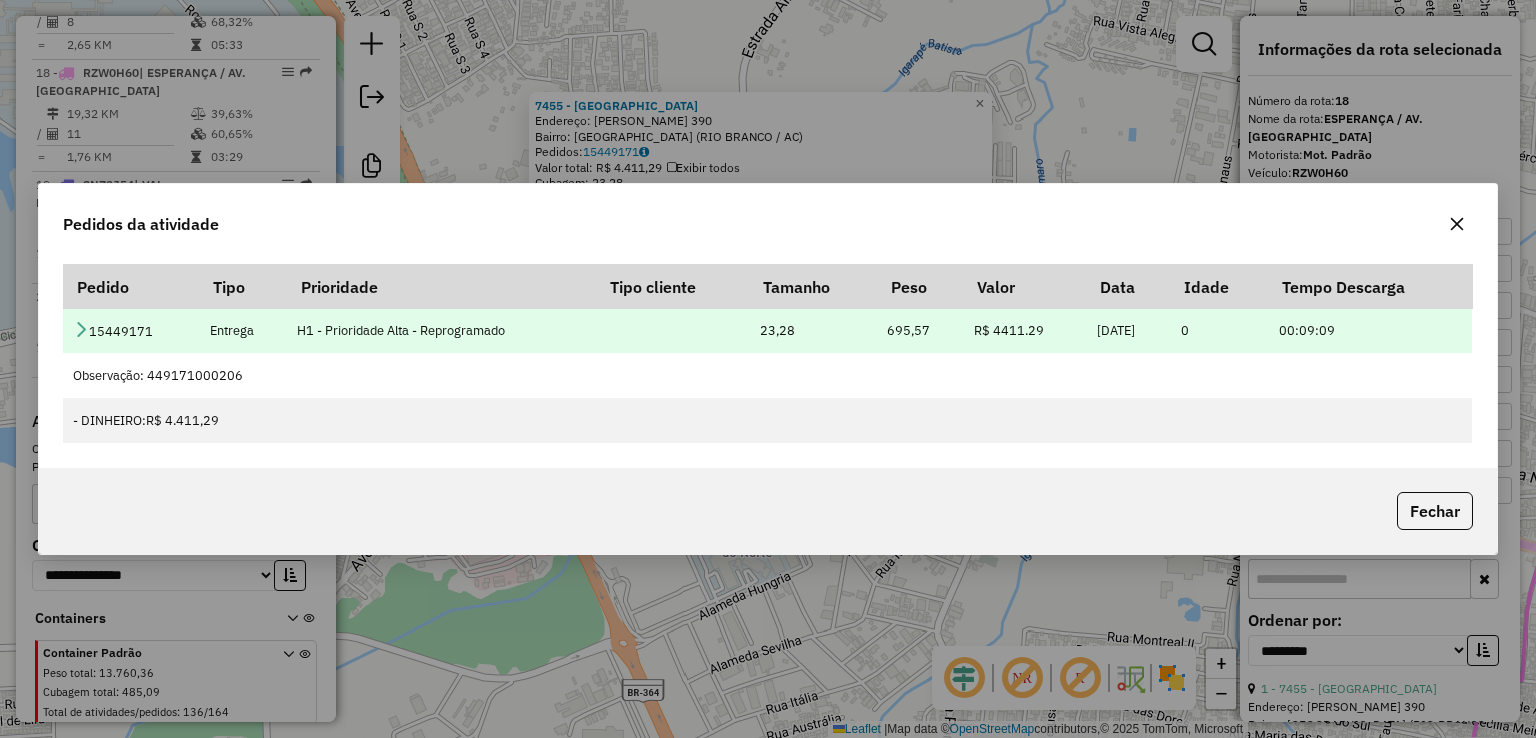 click on "15449171" at bounding box center [131, 330] 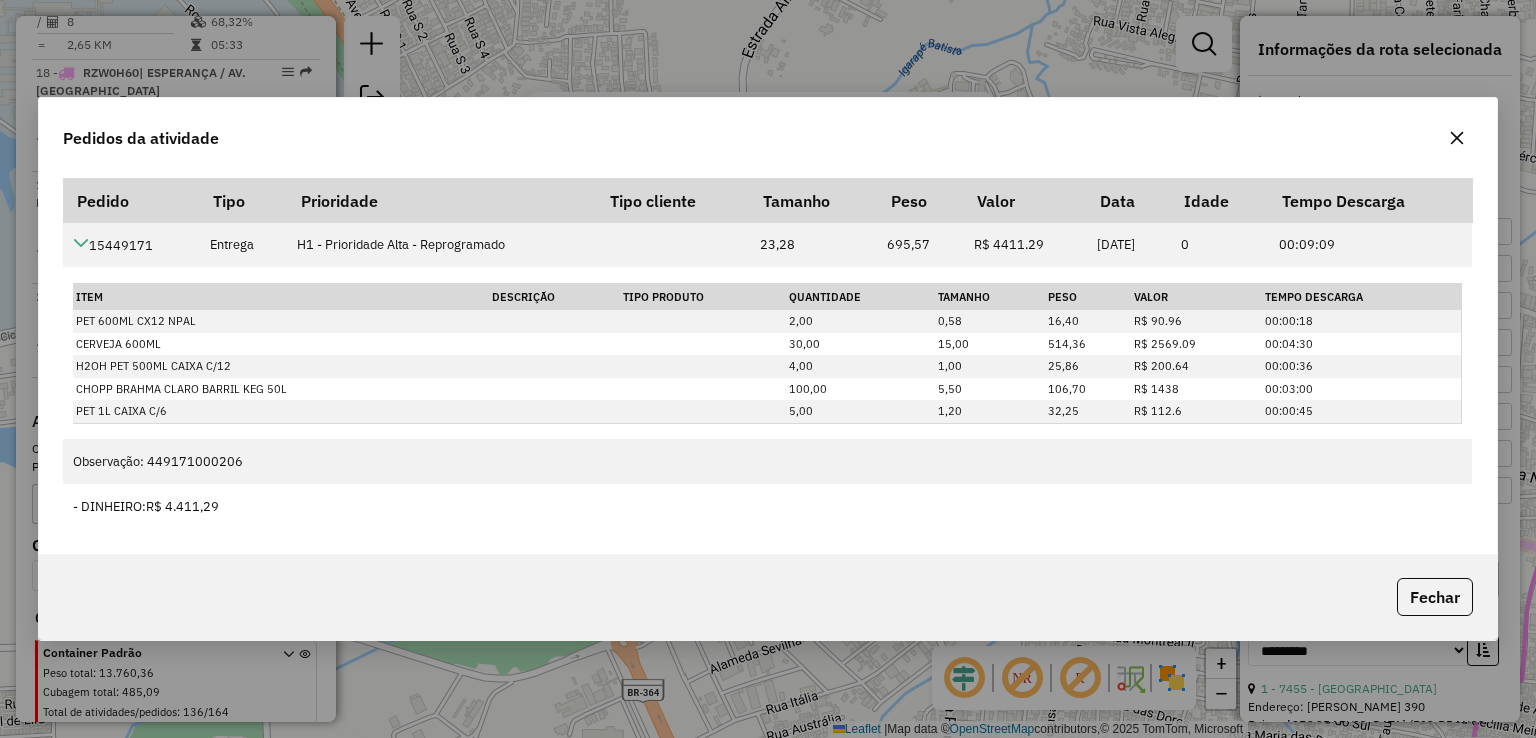 click on "Fechar" 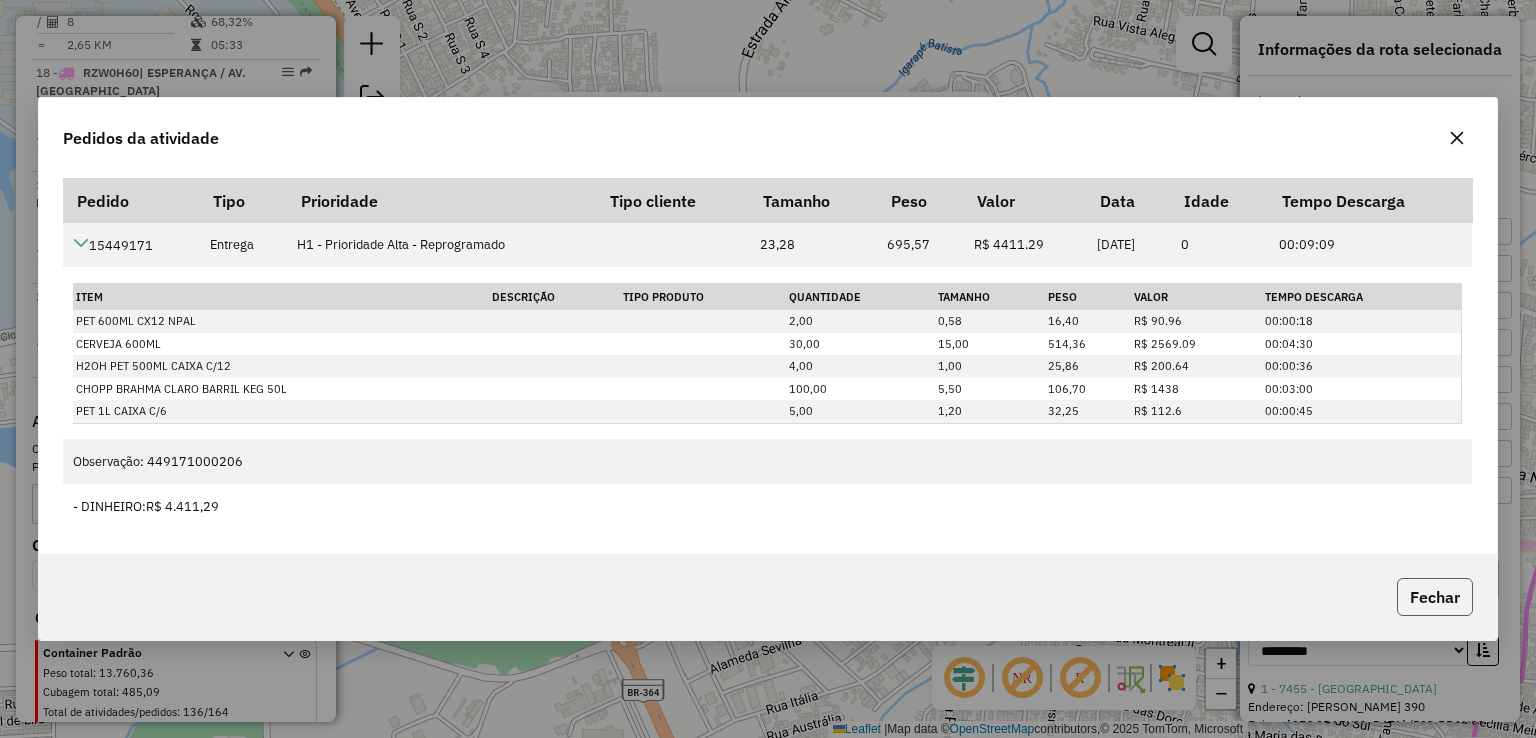 click on "Fechar" 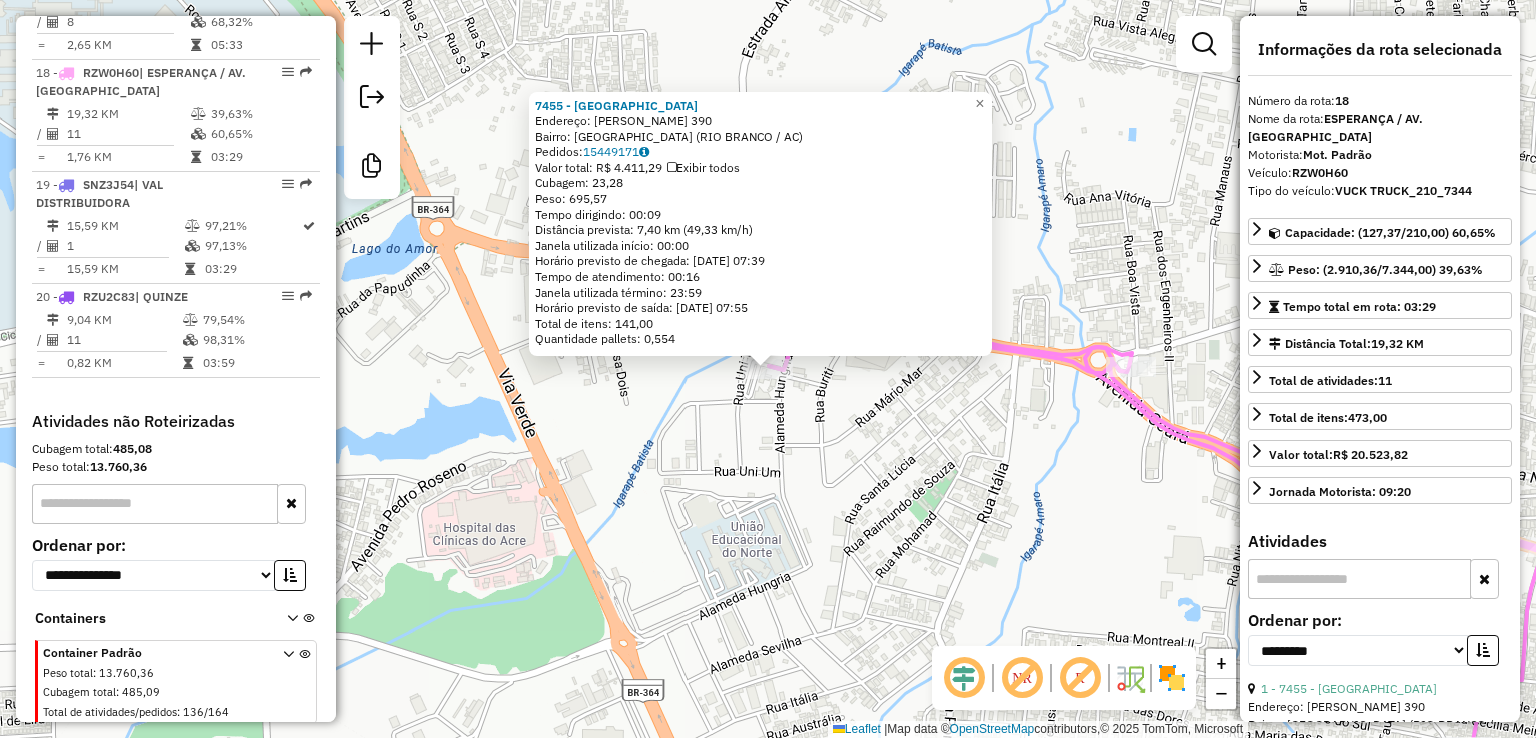 click on "7455 - PIC DA [GEOGRAPHIC_DATA]  Endereço:  [PERSON_NAME] 390   Bairro: [GEOGRAPHIC_DATA] ([GEOGRAPHIC_DATA] / AC)   Pedidos:  15449171   Valor total: R$ 4.411,29   Exibir todos   Cubagem: 23,28  Peso: 695,57  Tempo dirigindo: 00:09   Distância prevista: 7,40 km (49,33 km/h)   [GEOGRAPHIC_DATA] utilizada início: 00:00   Horário previsto de chegada: [DATE] 07:39   Tempo de atendimento: 00:16   Janela utilizada término: 23:59   Horário previsto de saída: [DATE] 07:55   Total de itens: 141,00   Quantidade pallets: 0,554  × Janela de atendimento Grade de atendimento Capacidade Transportadoras Veículos Cliente Pedidos  Rotas Selecione os dias de semana para filtrar as janelas de atendimento  Seg   Ter   Qua   Qui   Sex   Sáb   Dom  Informe o período da janela de atendimento: De: Até:  Filtrar exatamente a janela do cliente  Considerar janela de atendimento padrão  Selecione os dias de semana para filtrar as grades de atendimento  Seg   Ter   Qua   Qui   Sex   Sáb   Dom   Clientes fora do dia de atendimento selecionado De:" 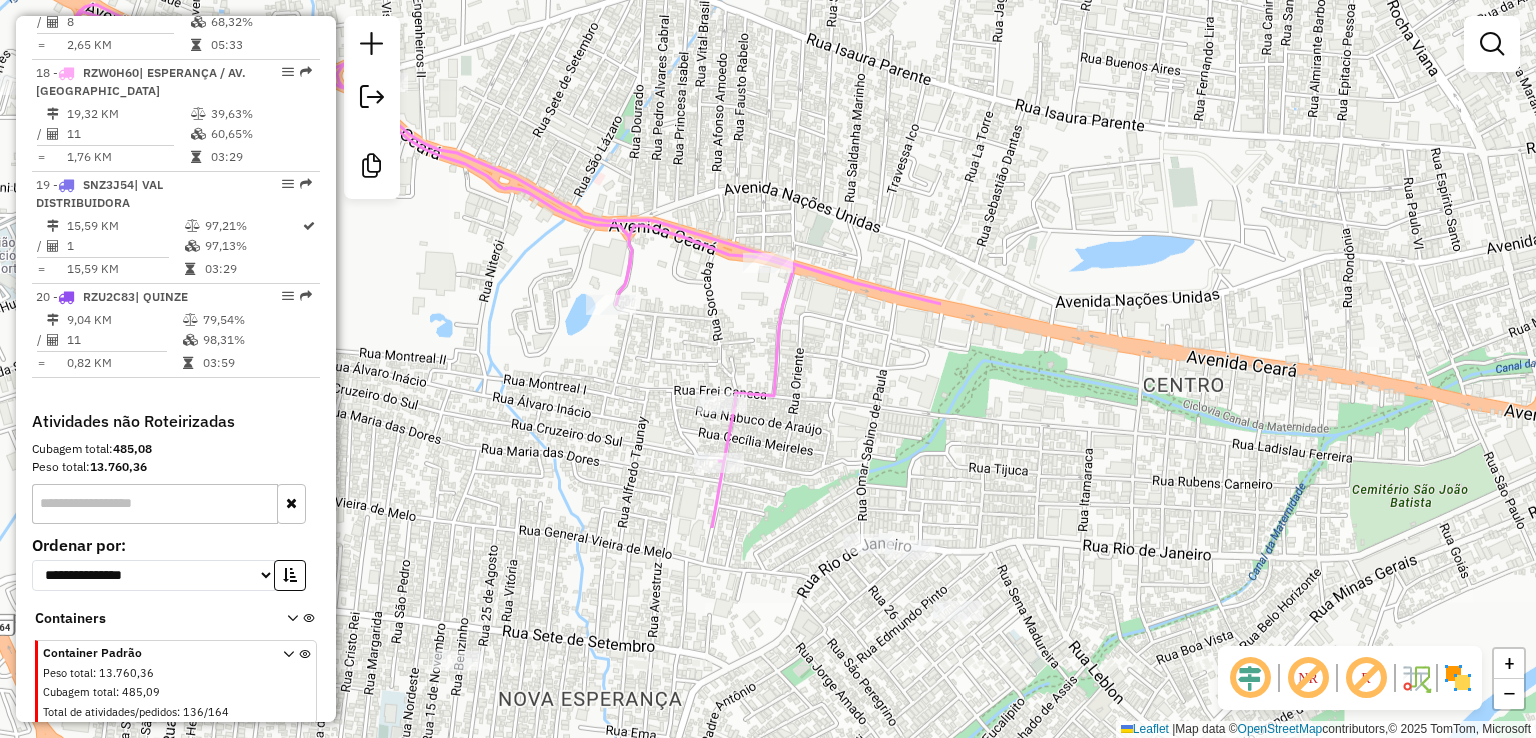 drag, startPoint x: 1392, startPoint y: 257, endPoint x: 644, endPoint y: -27, distance: 800.1 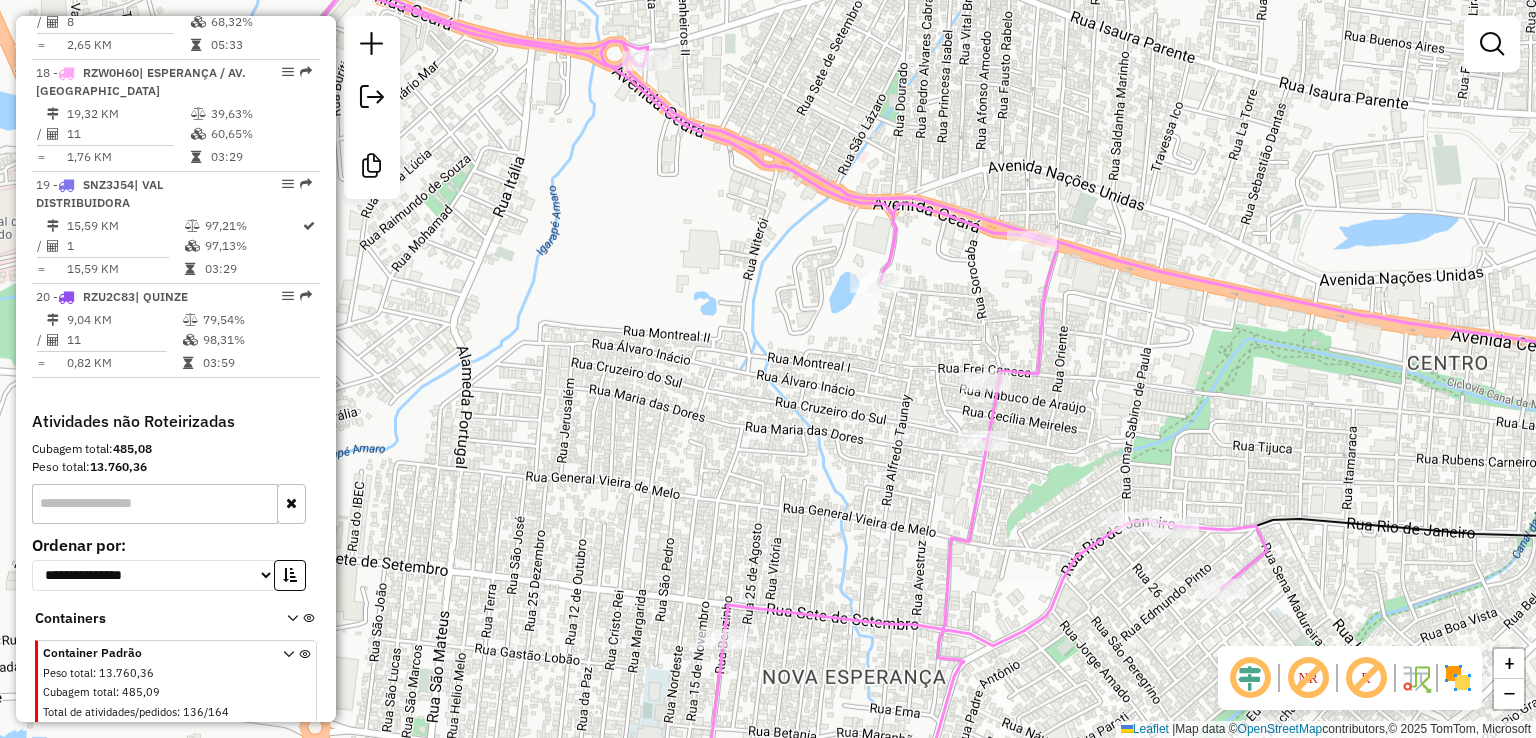 drag, startPoint x: 880, startPoint y: 426, endPoint x: 1145, endPoint y: 416, distance: 265.1886 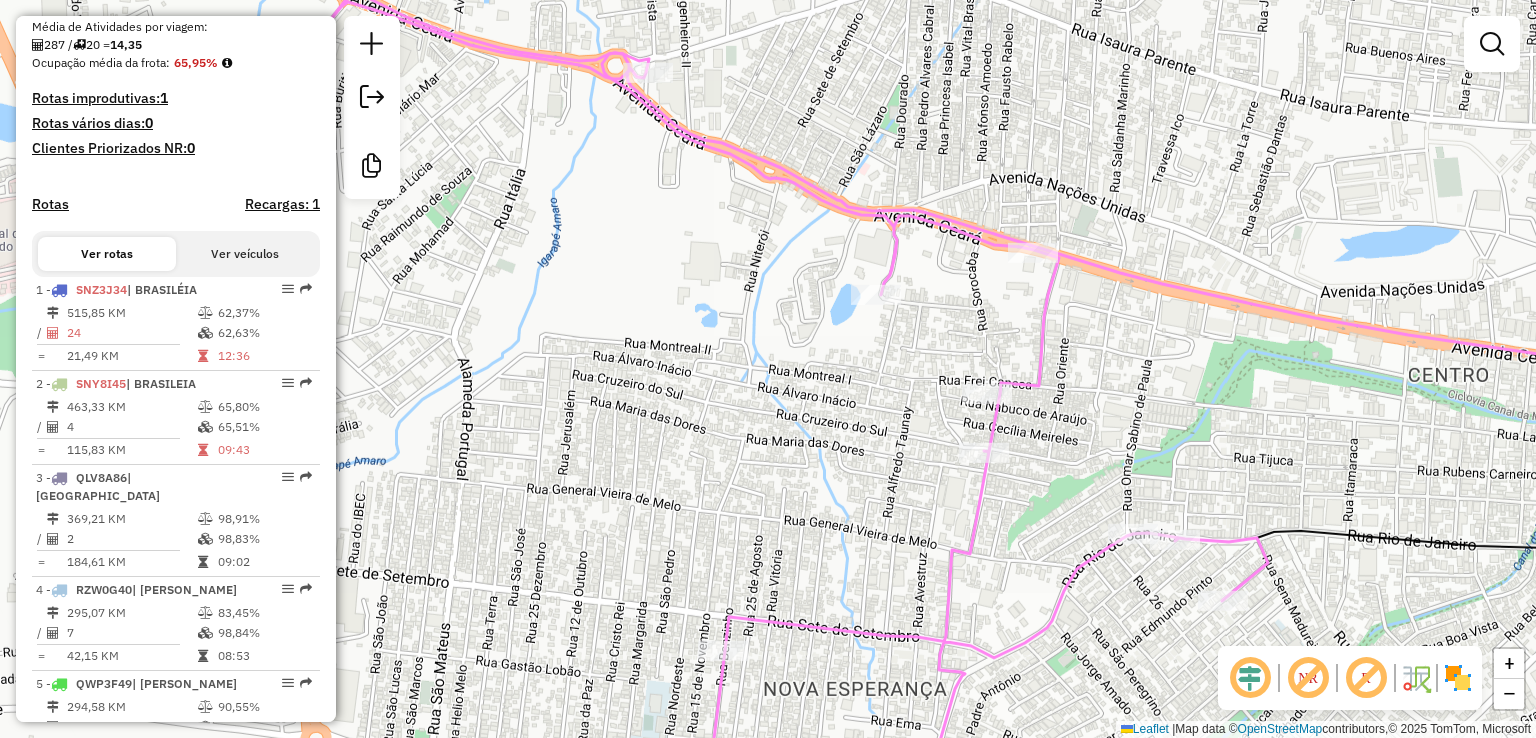 scroll, scrollTop: 440, scrollLeft: 0, axis: vertical 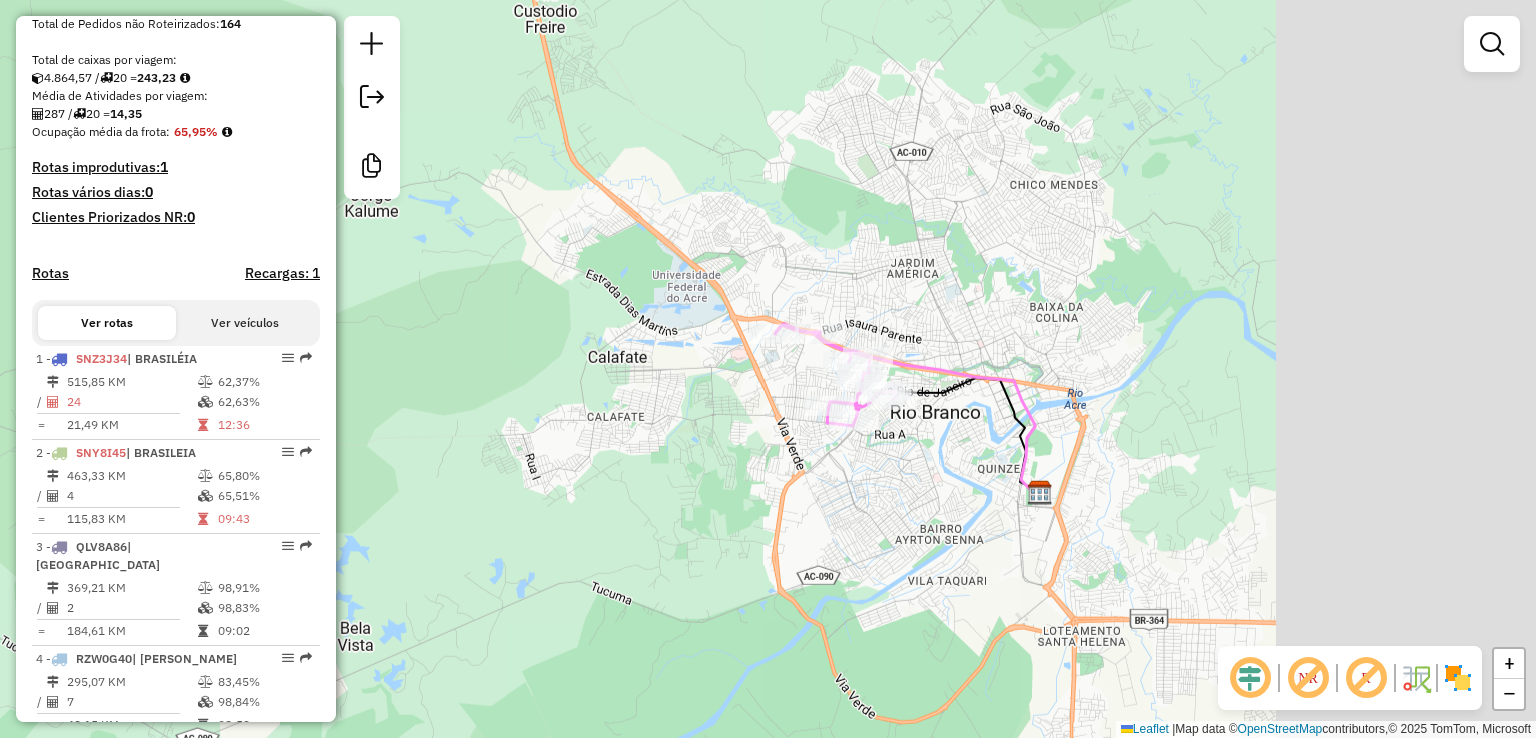 drag, startPoint x: 1058, startPoint y: 284, endPoint x: 605, endPoint y: 111, distance: 484.9103 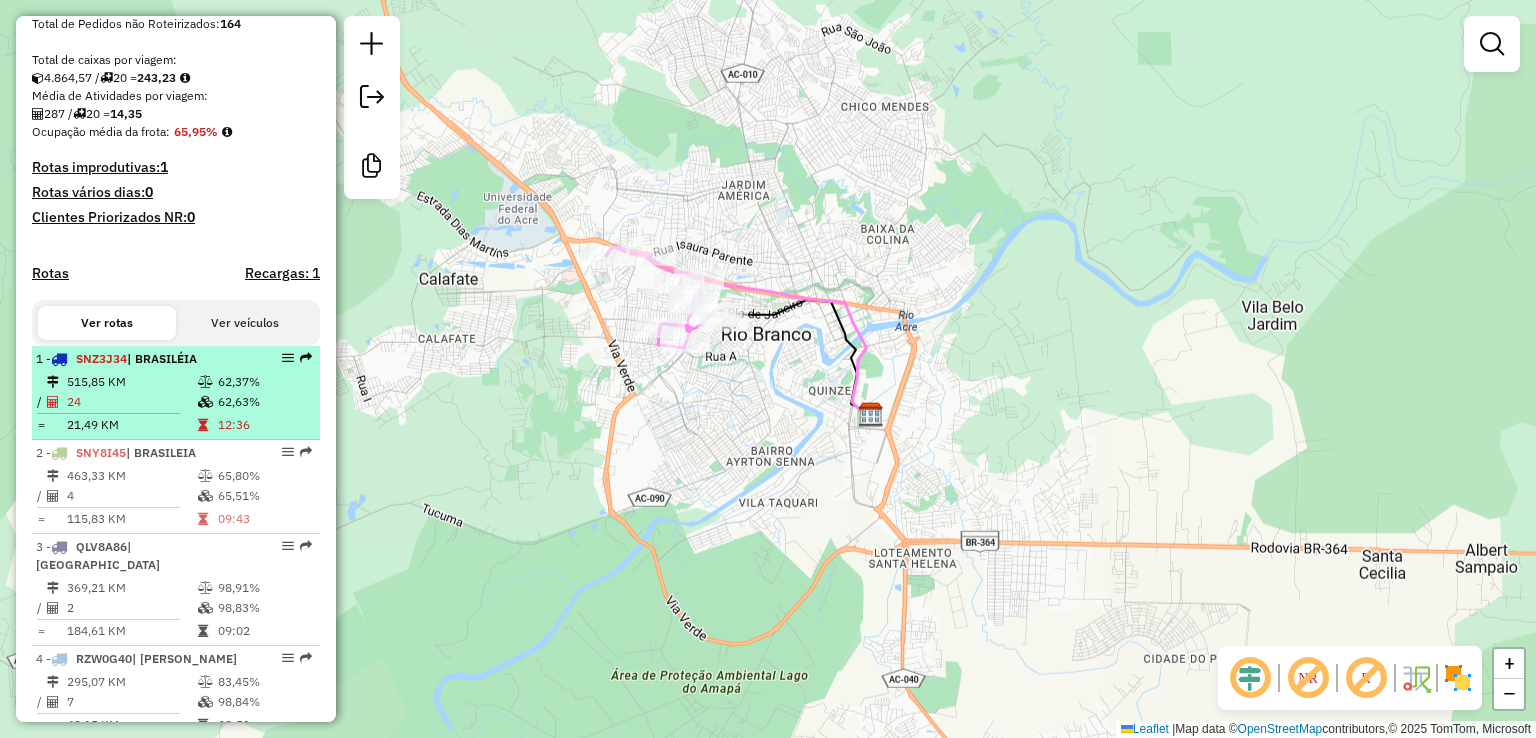 click on "24" at bounding box center [131, 402] 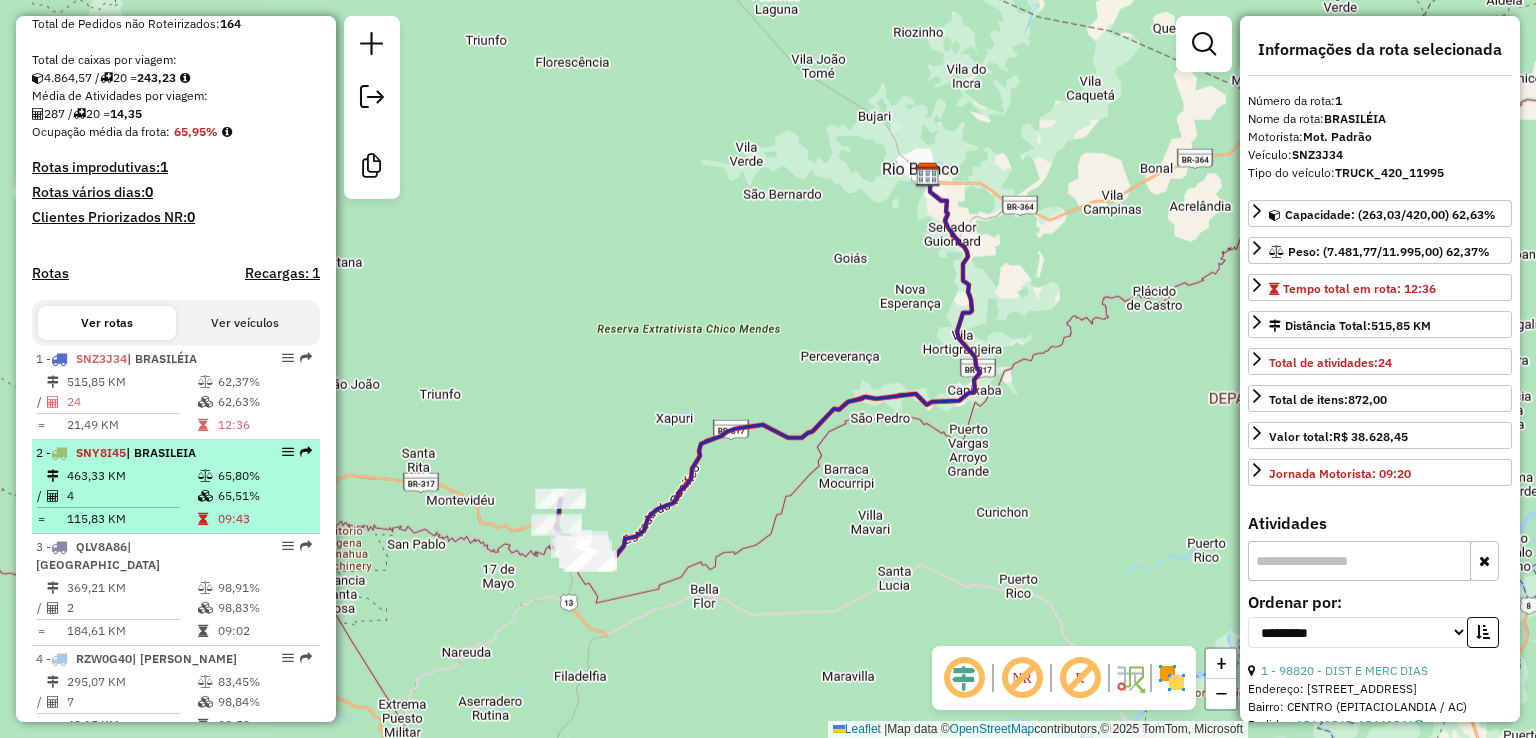 click at bounding box center [205, 476] 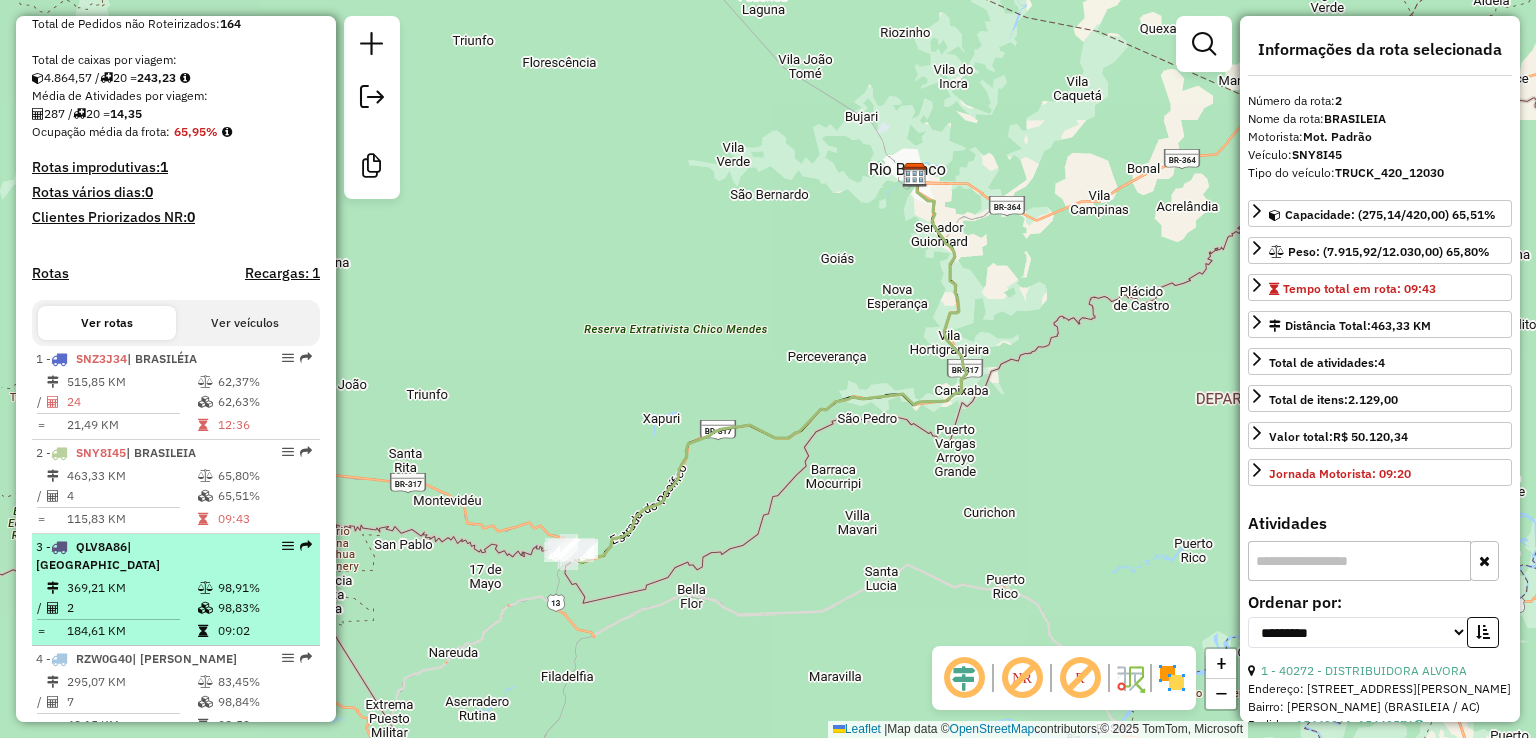 click on "3 -       QLV8A86   | XAPURI  369,21 KM   98,91%  /  2   98,83%     =  184,61 KM   09:02" at bounding box center (176, 590) 